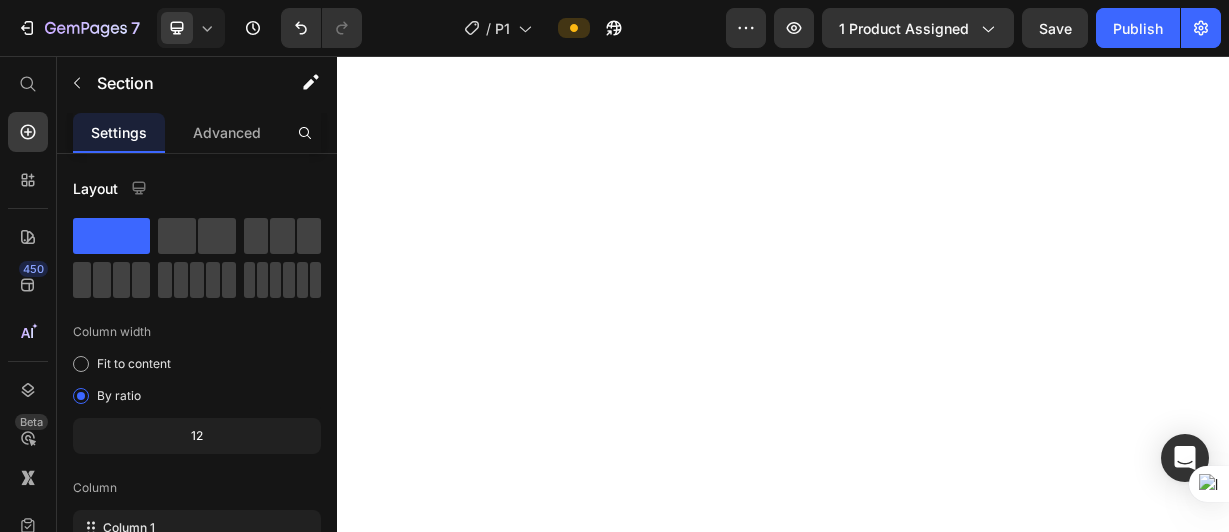 scroll, scrollTop: 0, scrollLeft: 0, axis: both 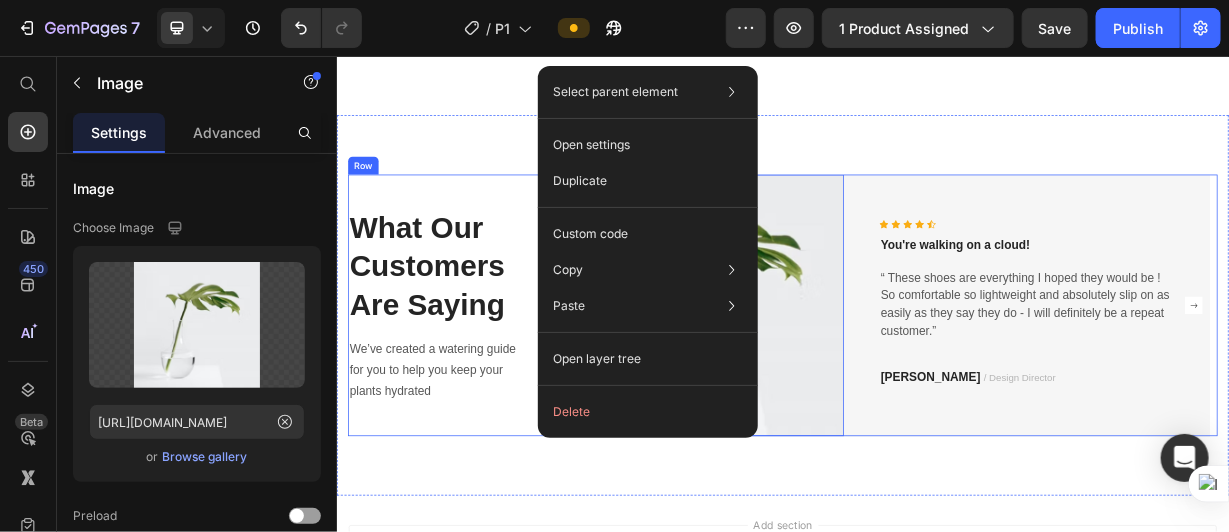 click on "What Our Customers Are Saying Heading We’ve created a watering guide for you to help you keep your plants hydrated Text block" at bounding box center [493, 390] 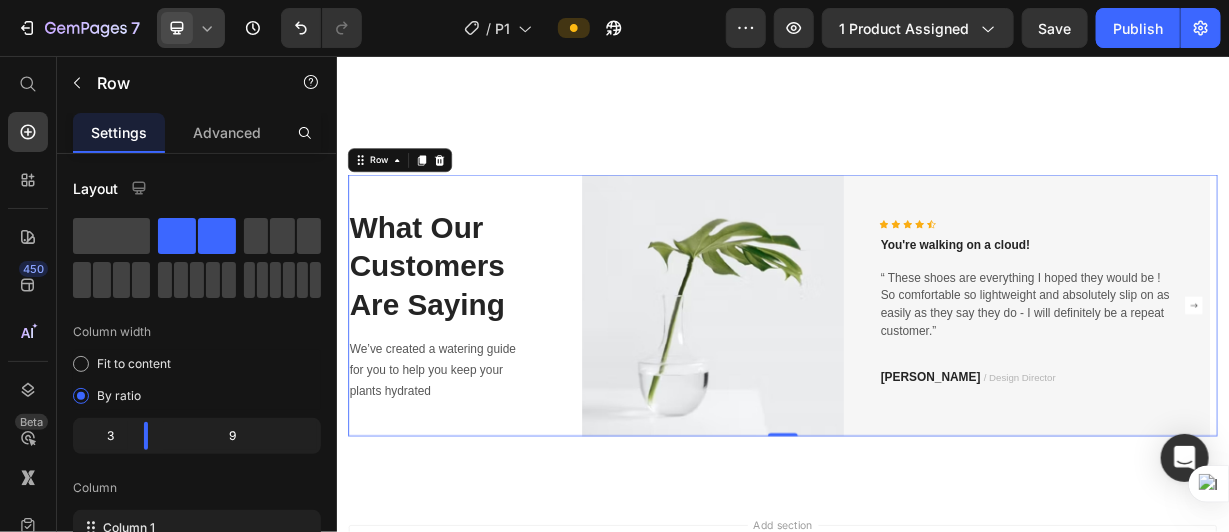 click 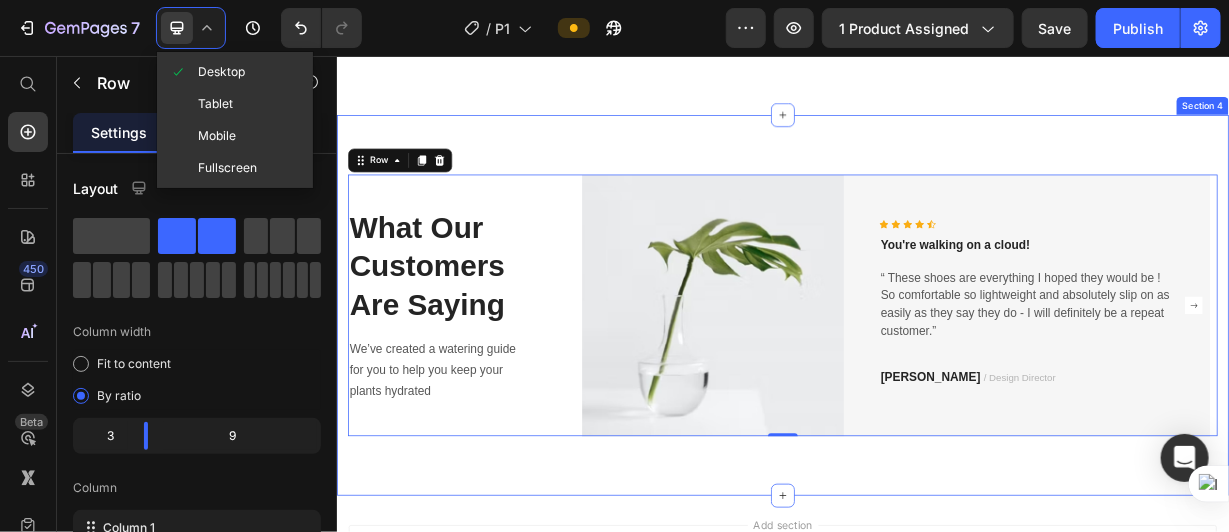 click on "What Our Customers Are Saying Heading We’ve created a watering guide for you to help you keep your plants hydrated Text block       Image                Icon                Icon                Icon                Icon
Icon Icon List Hoz You're walking on a cloud! Text block “ These shoes are everything I hoped they would be ! So comfortable so lightweight and absolutely slip on as easily as they say they do - I will definitely be a repeat customer.” Text block [PERSON_NAME]   / Design Director Text block Row Row Image                Icon                Icon                Icon                Icon
Icon Icon List Hoz You're walking on a cloud! Text block “ These shoes are everything I hoped they would be ! So comfortable so lightweight and absolutely slip on as easily as they say they do - I will definitely be a repeat customer.” Text block [PERSON_NAME]   / Design Director Text block Row Row       Carousel Row   0 Section 4" at bounding box center [936, 390] 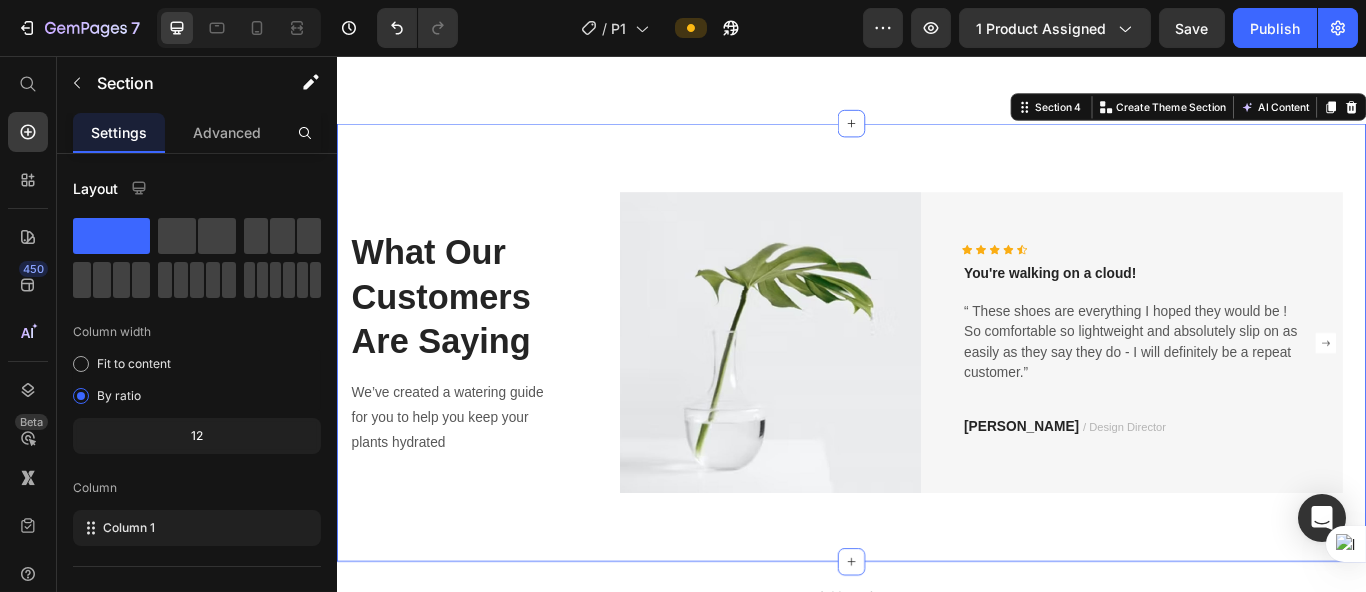 scroll, scrollTop: 948, scrollLeft: 0, axis: vertical 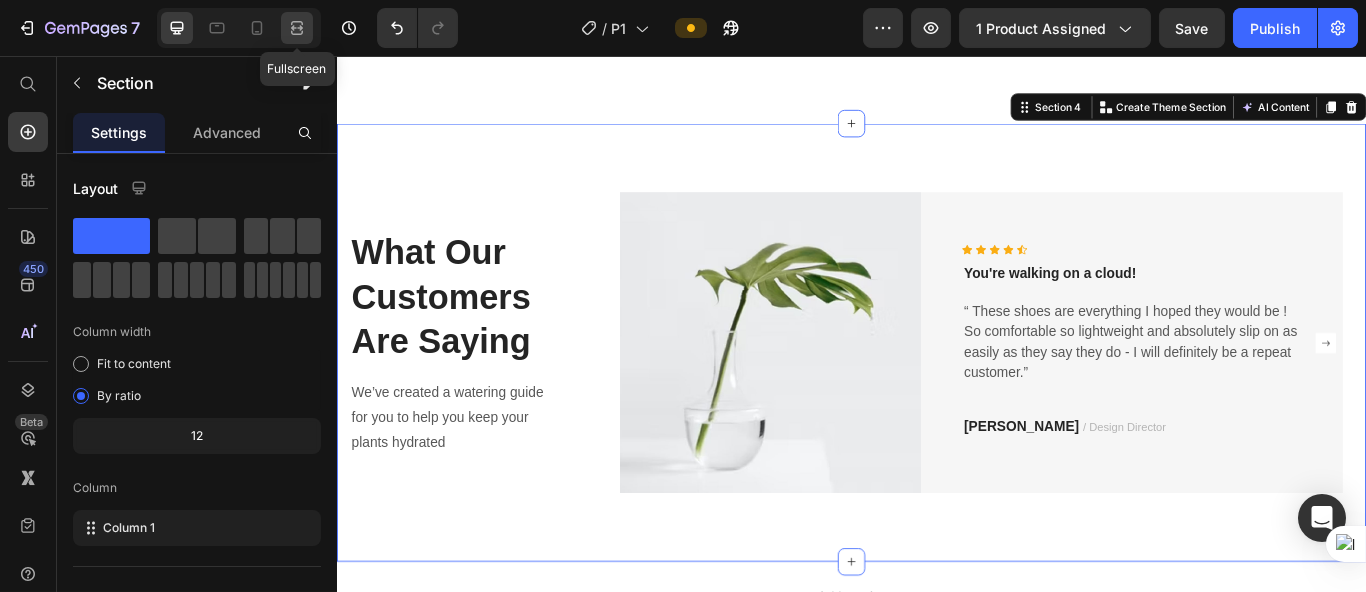 click 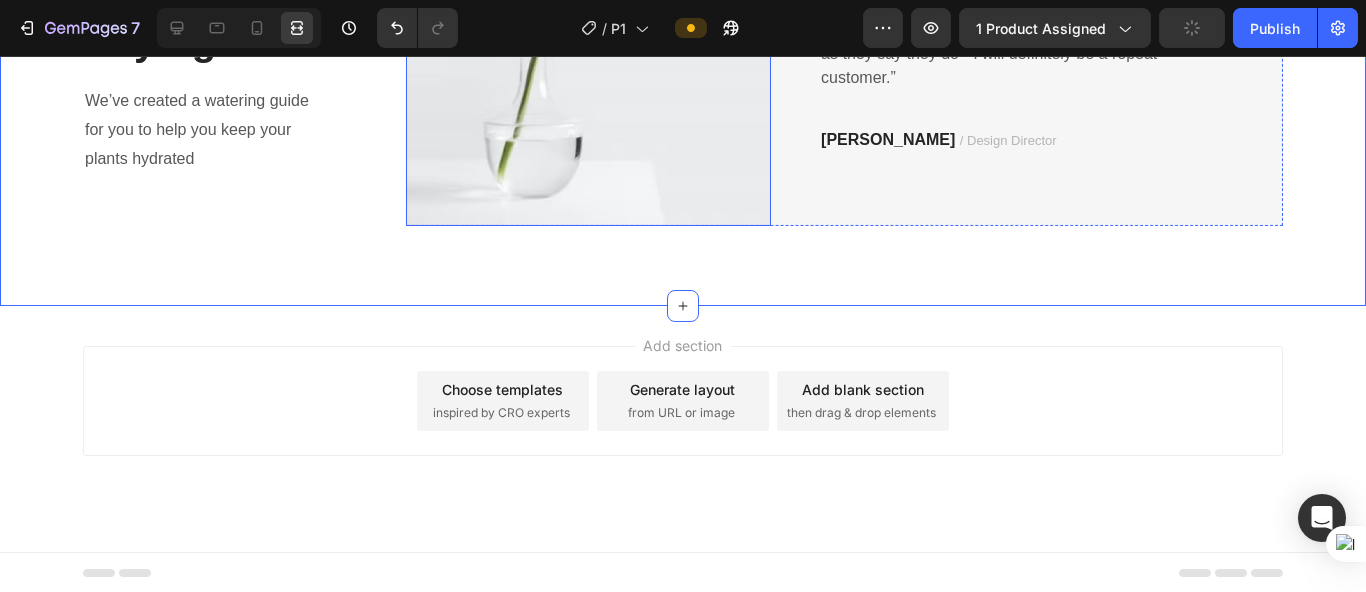 scroll, scrollTop: 987, scrollLeft: 0, axis: vertical 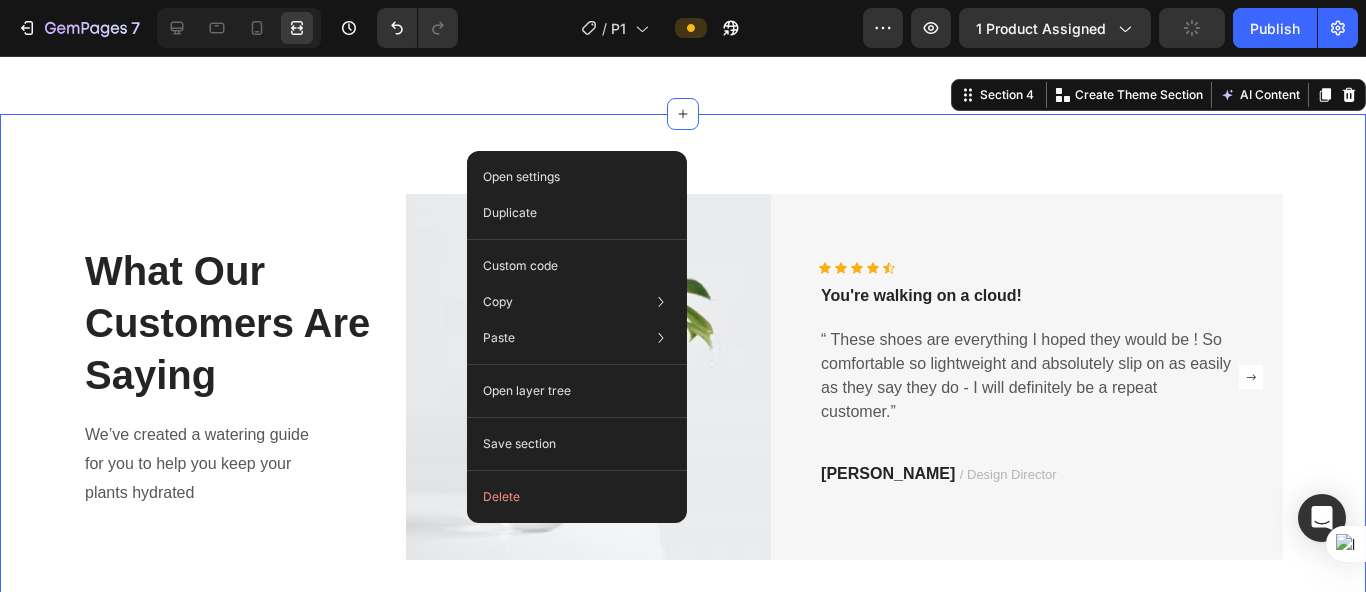 click on "What Our Customers Are Saying Heading We’ve created a watering guide for you to help you keep your plants hydrated Text block       Image                Icon                Icon                Icon                Icon
Icon Icon List Hoz You're walking on a cloud! Text block “ These shoes are everything I hoped they would be ! So comfortable so lightweight and absolutely slip on as easily as they say they do - I will definitely be a repeat customer.” Text block [PERSON_NAME]   / Design Director Text block Row Row Image                Icon                Icon                Icon                Icon
Icon Icon List Hoz You're walking on a cloud! Text block “ These shoes are everything I hoped they would be ! So comfortable so lightweight and absolutely slip on as easily as they say they do - I will definitely be a repeat customer.” Text block [PERSON_NAME]   / Design Director Text block Row Row       Carousel Row Section 4   You can create reusable sections Create Theme Section" at bounding box center [683, 377] 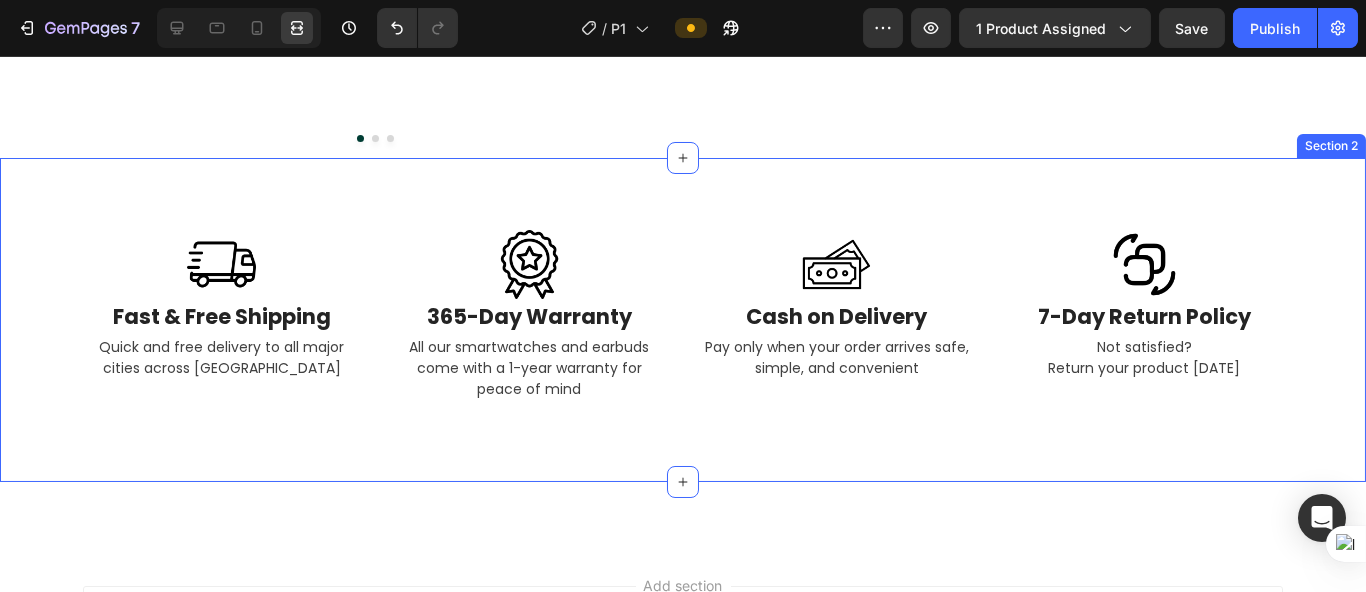 scroll, scrollTop: 667, scrollLeft: 0, axis: vertical 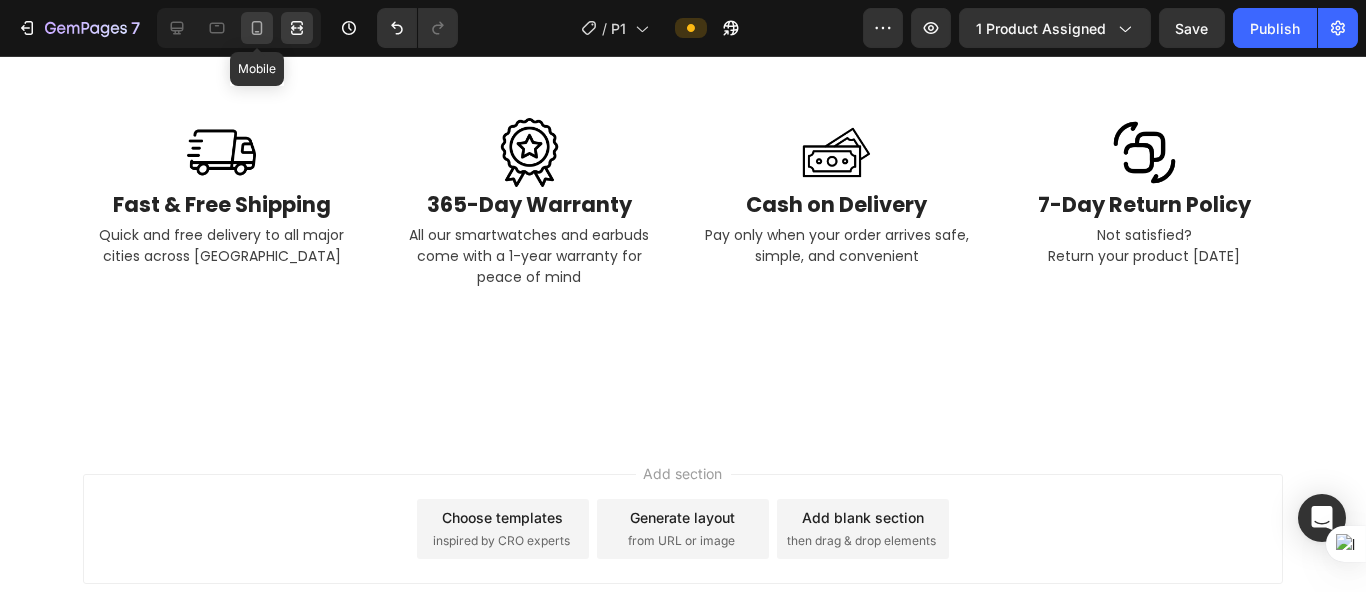 click 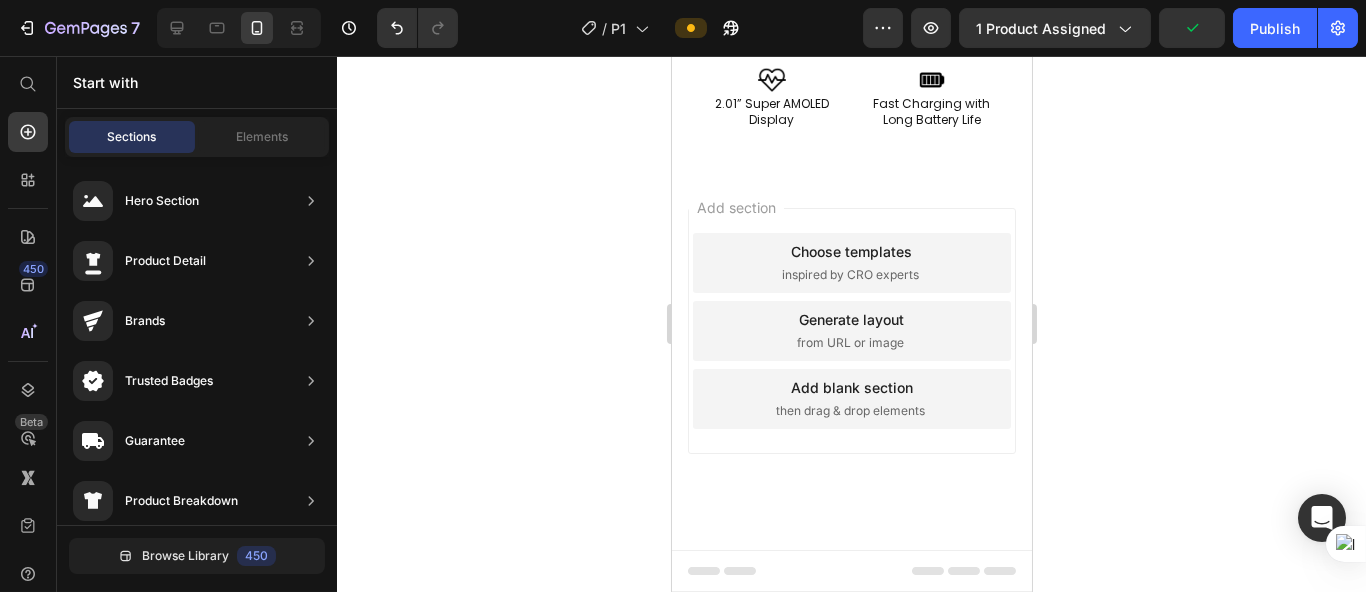 scroll, scrollTop: 9948, scrollLeft: 0, axis: vertical 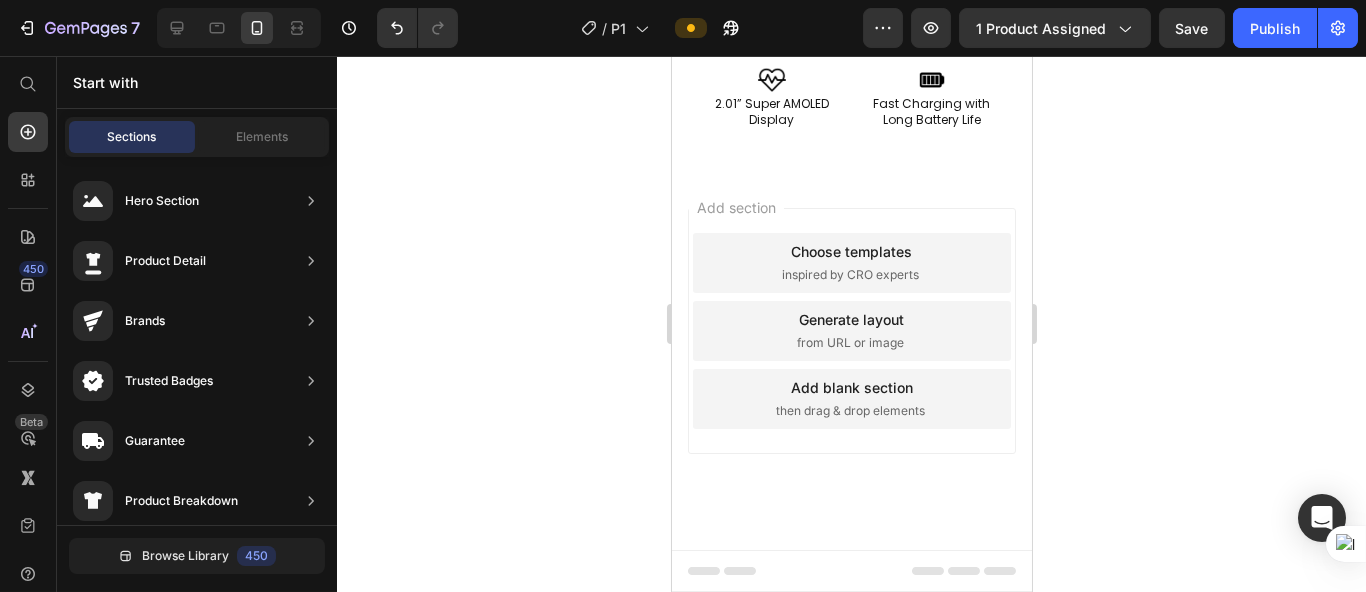 click on "Focal Smartwatch Heading Embark on a revitalizing journey with each sip of our refreshing kombucha brew, energizing your day. Let the crisp, effervescent flavors awaken your senses, offering a moment of pure refreshment & vitality. Text Block buy now Button Image Row Image 2.01” Super AMOLED Display Text Block Row Image Smart Calling with Gravity Sensor Text Block Row Image 2.01” Super AMOLED Display Text Block Row Image Dual Straps Included (Black & Orange) Text Block Row Image 100+ Premium Watch Faces Text Block Row Image Fast Charging with Long Battery Life Text Block Row Row Image Image 2.01” Super AMOLED Display Text Block Row Image Smart Calling with Gravity Sensor Text Block Row Image 2.01” Super AMOLED Display Text Block Row Image Dual Straps Included (Black & Orange) Text Block Row Image 100+ Premium Watch Faces Text Block Row Image Fast Charging with Long Battery Life Text Block Row Row Row Section 4   You can create reusable sections Create Theme Section AI Content Write with GemAI Product" at bounding box center [851, -268] 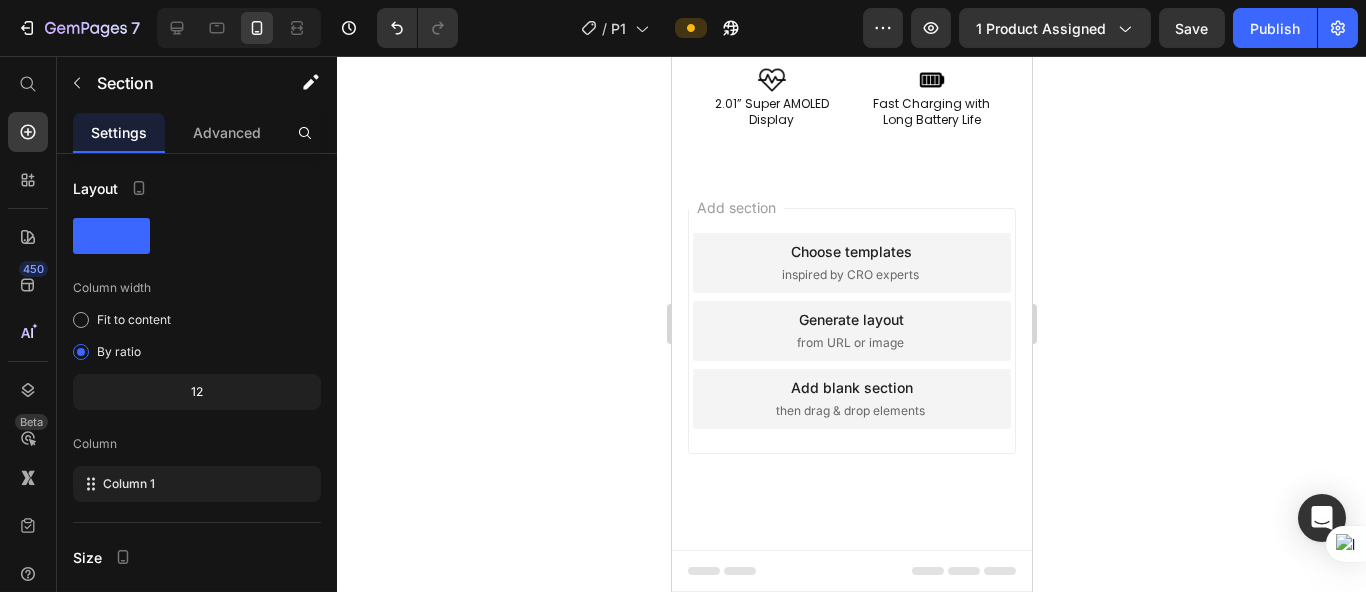 click 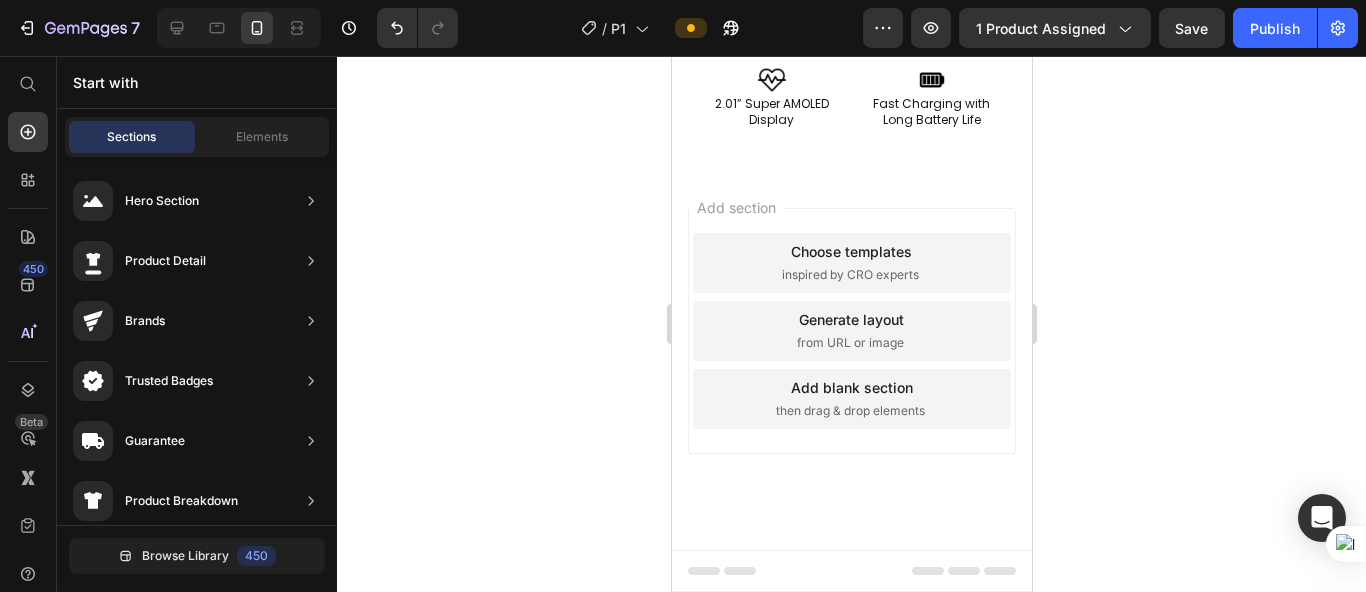 scroll, scrollTop: 9836, scrollLeft: 0, axis: vertical 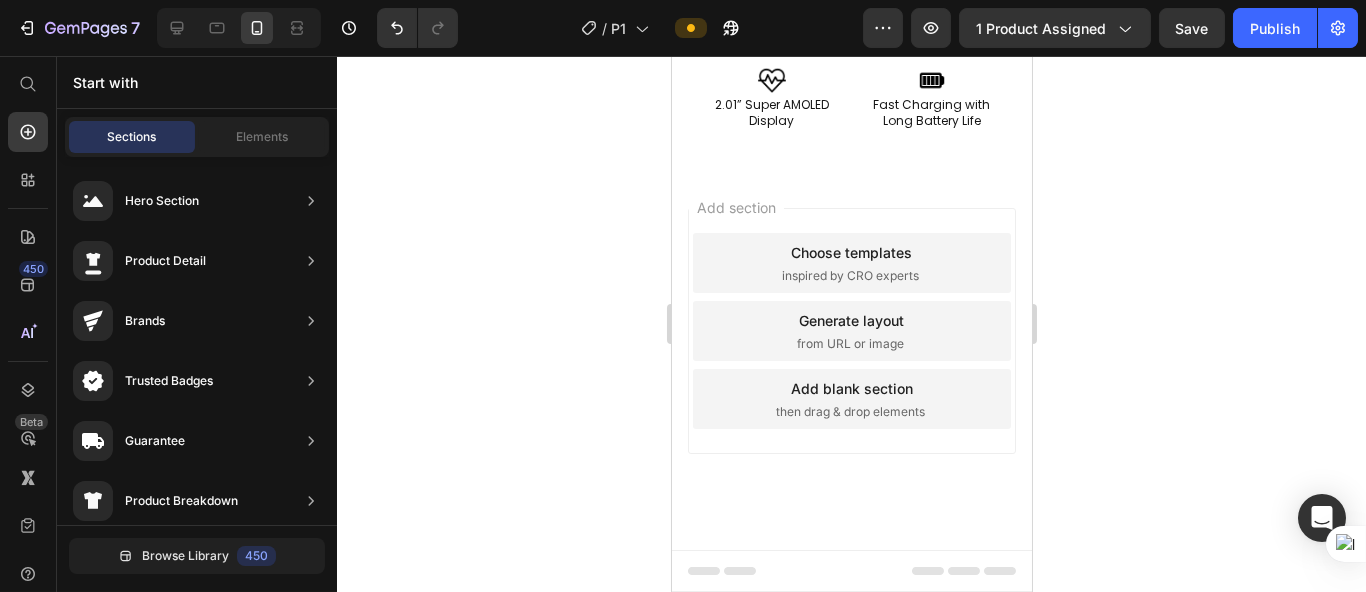 click 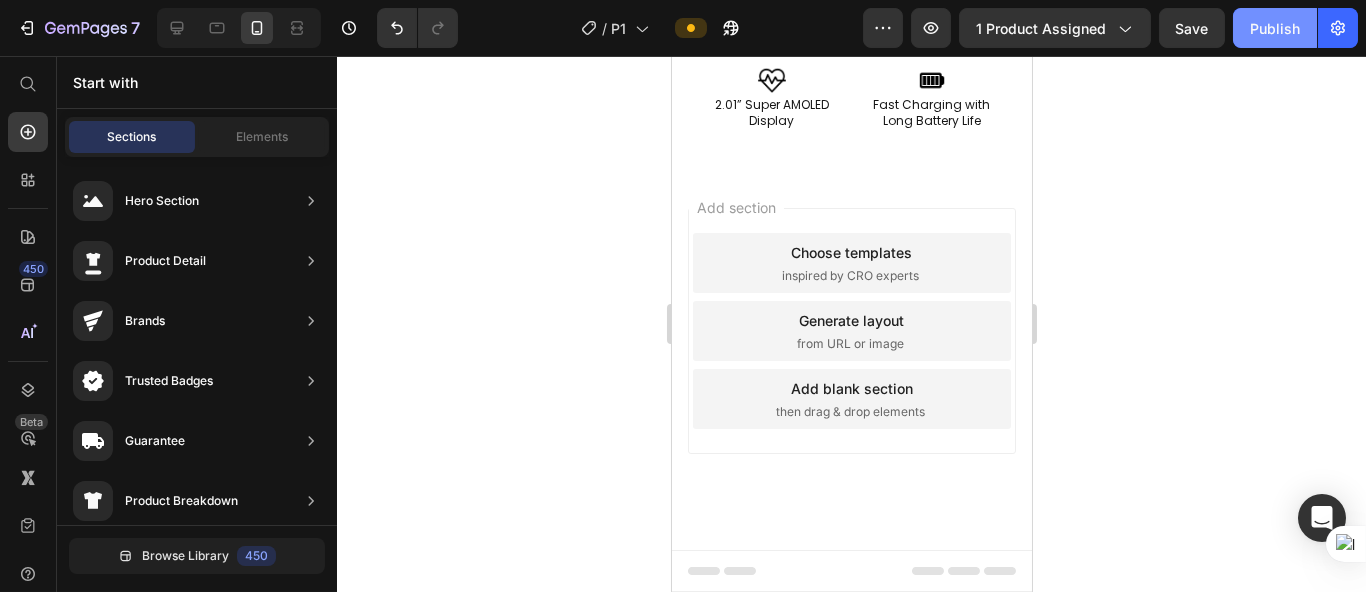 click on "Publish" at bounding box center (1275, 28) 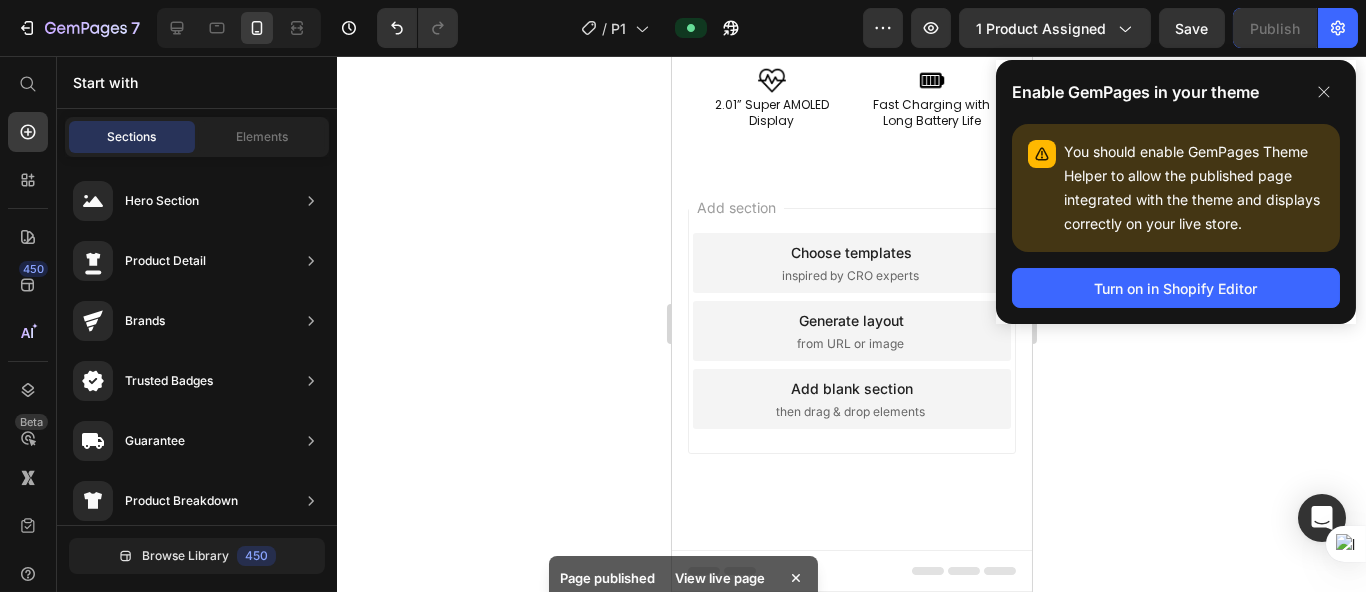 click on "You should enable GemPages Theme Helper to allow the published page integrated with the theme and displays correctly on your live store." 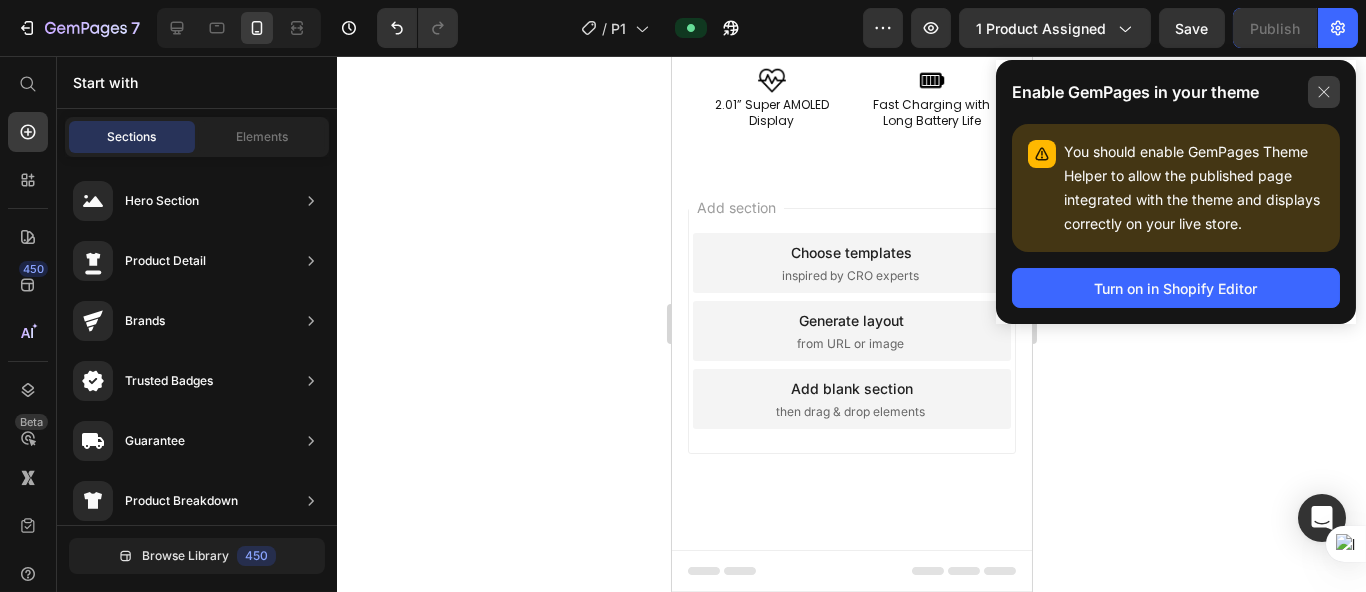 click 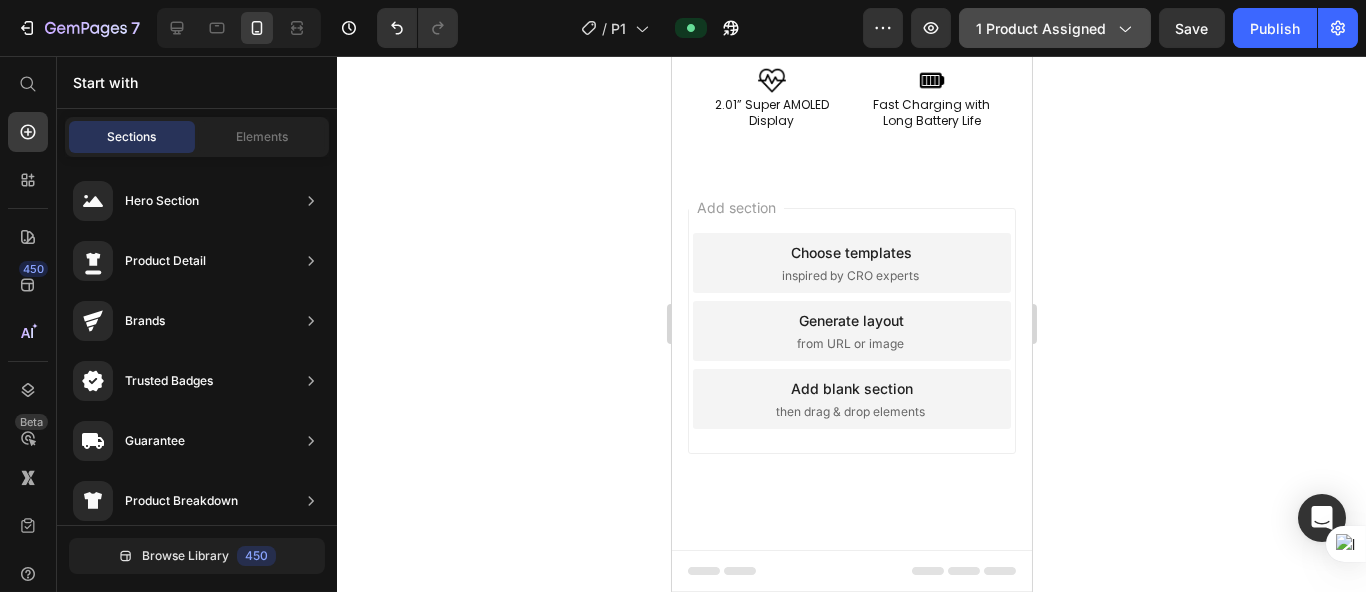 click 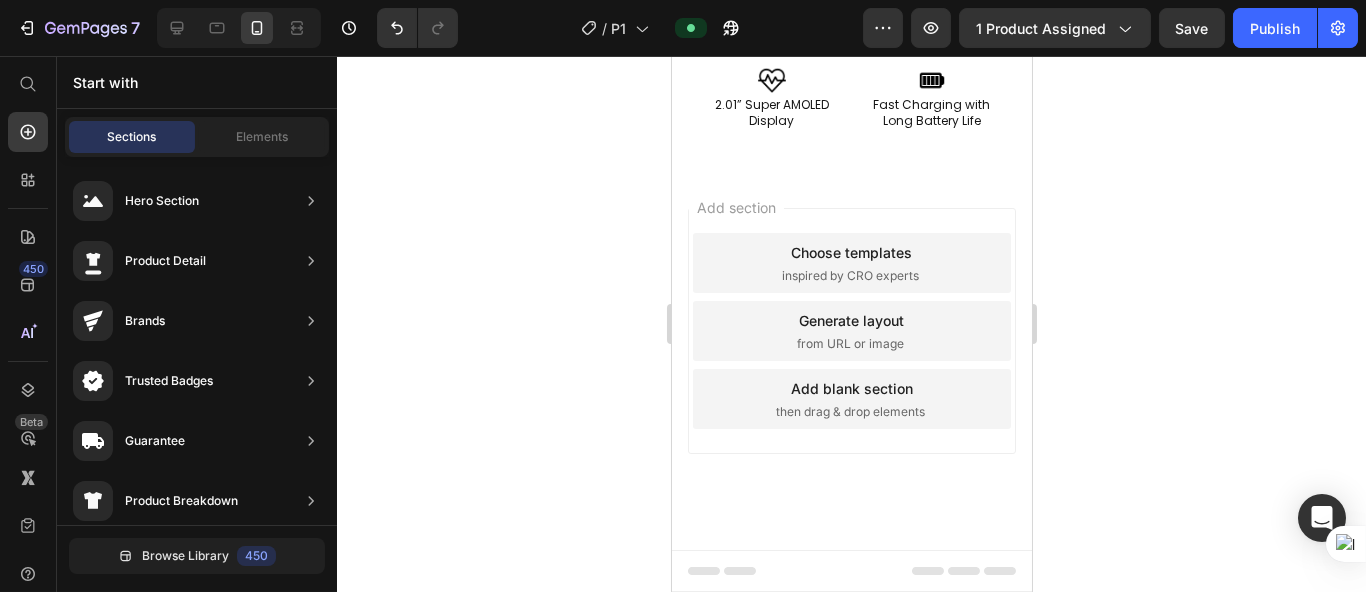 click 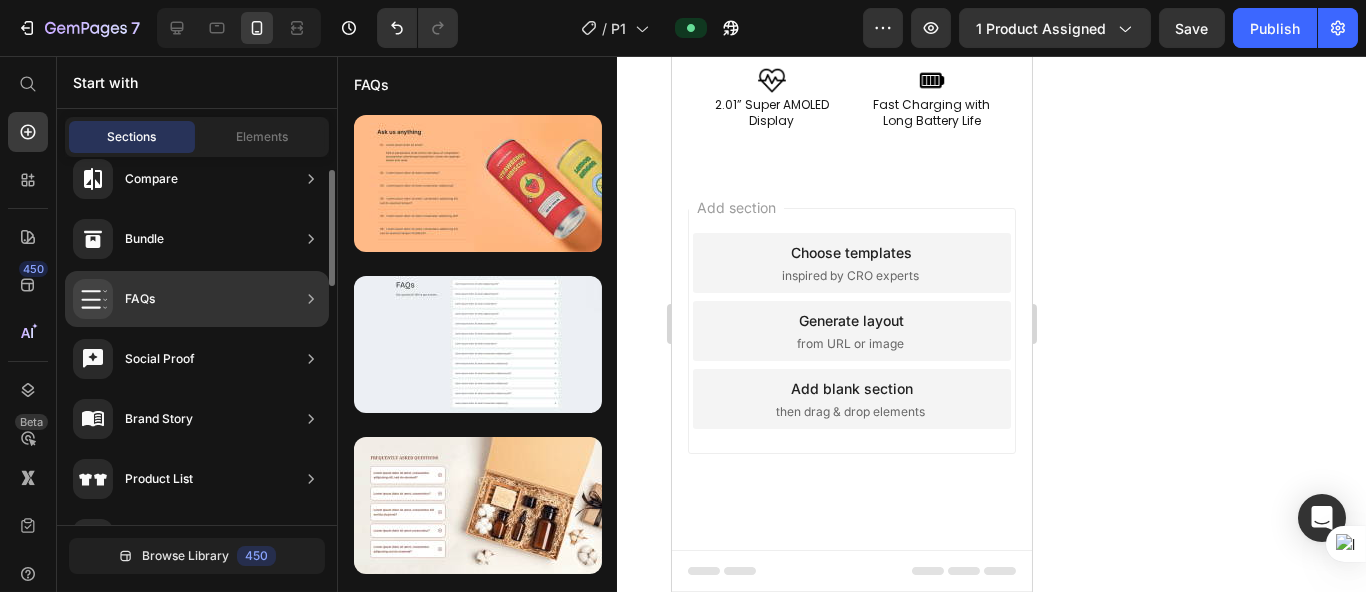 scroll, scrollTop: 280, scrollLeft: 0, axis: vertical 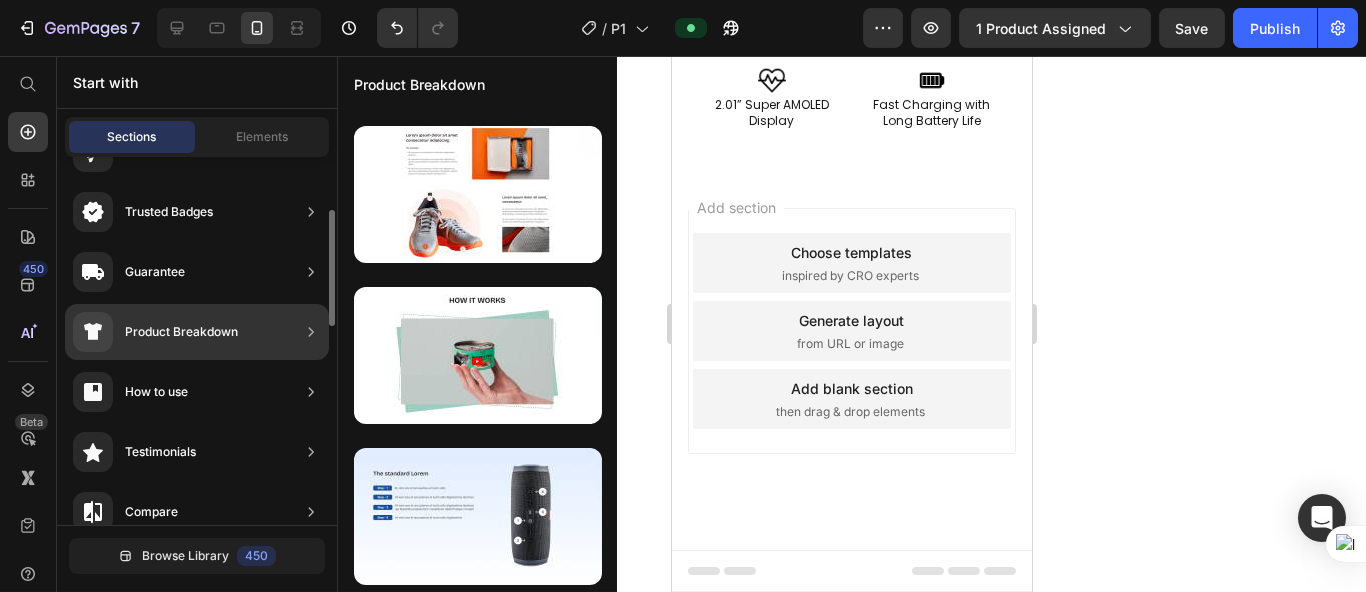 drag, startPoint x: 251, startPoint y: 337, endPoint x: 211, endPoint y: 339, distance: 40.04997 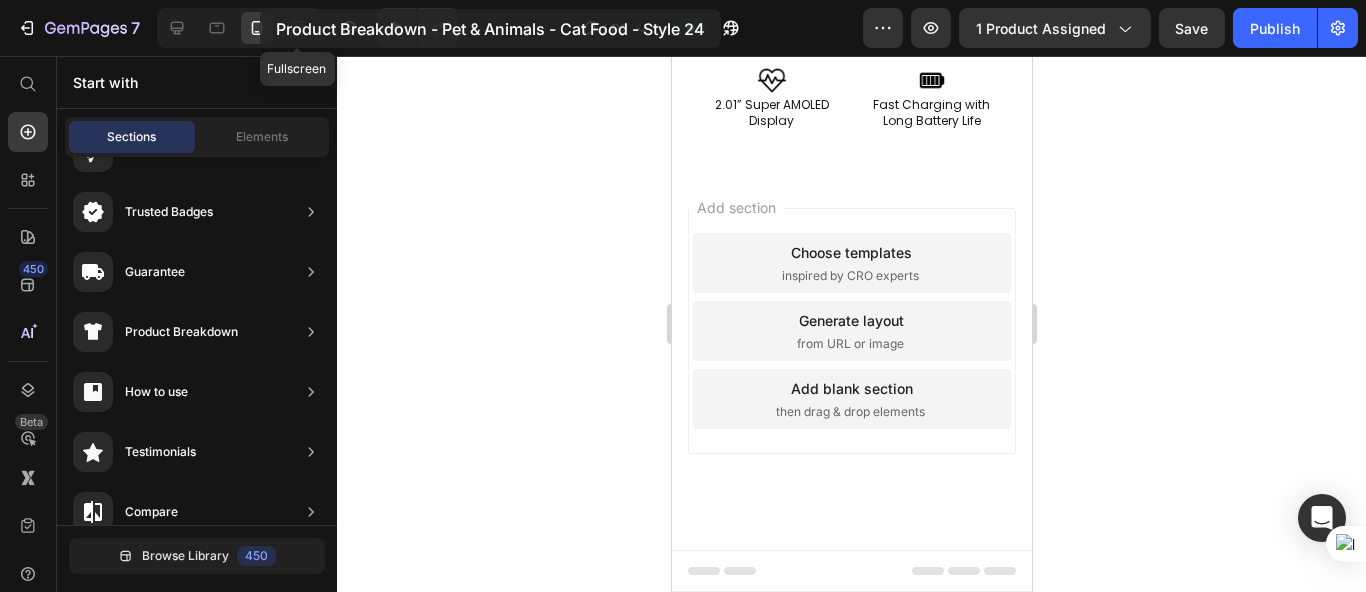 scroll, scrollTop: 9762, scrollLeft: 0, axis: vertical 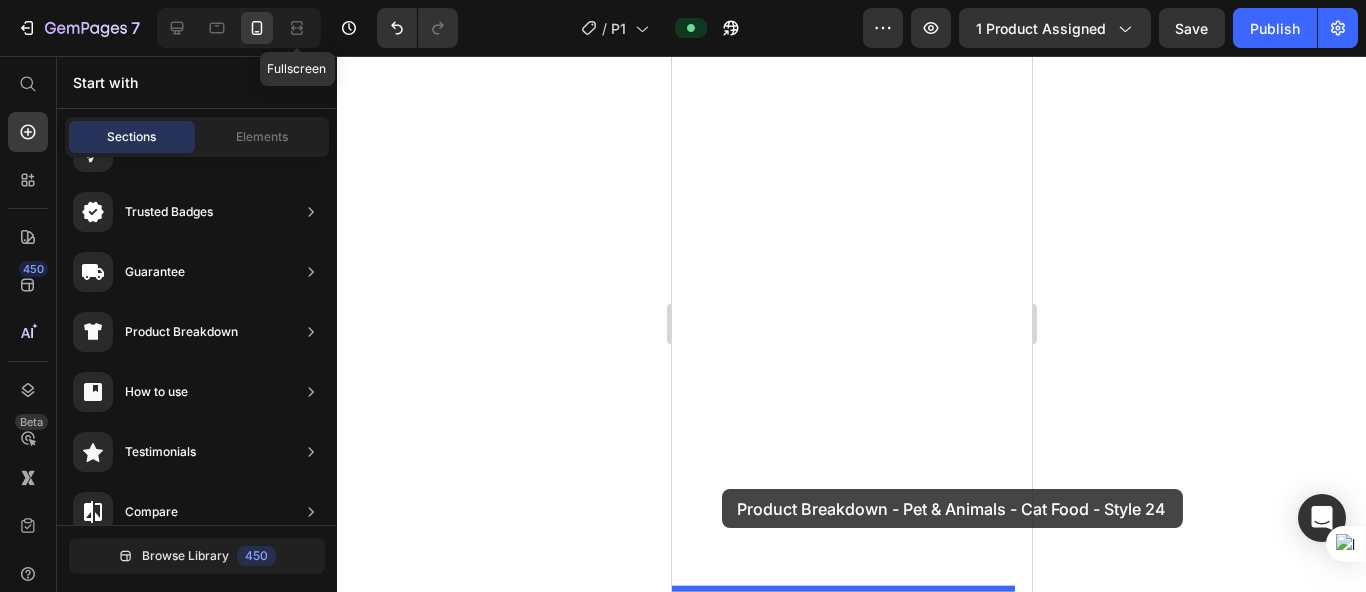 drag, startPoint x: 1164, startPoint y: 394, endPoint x: 721, endPoint y: 489, distance: 453.07175 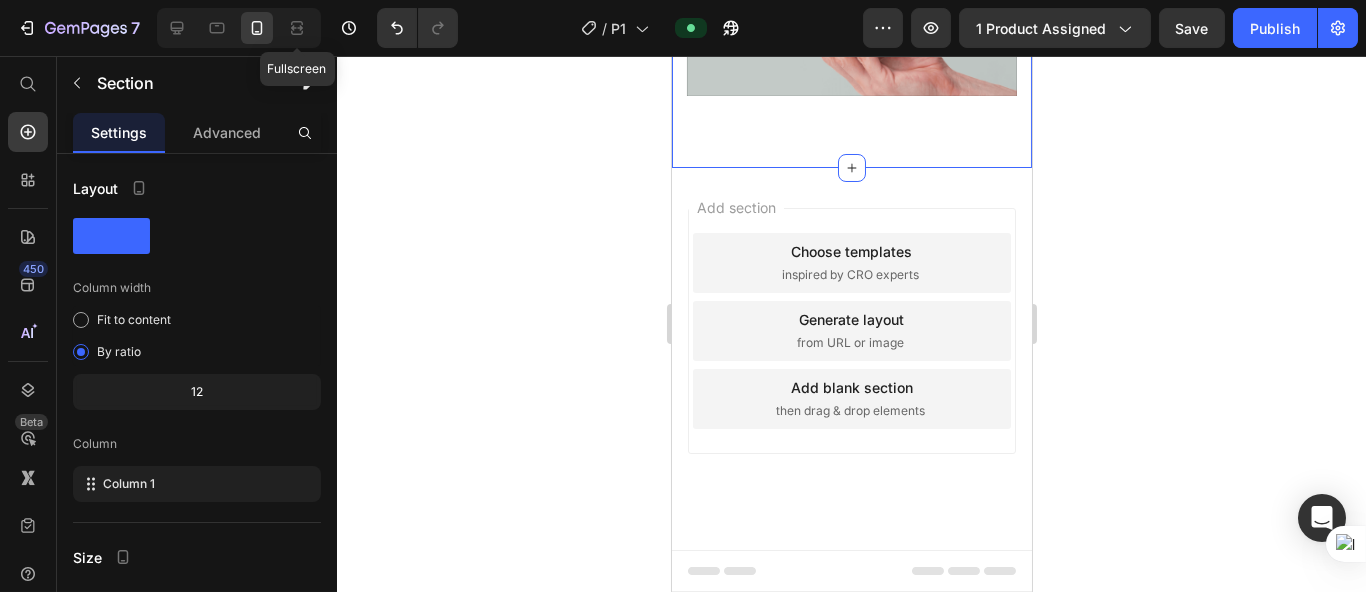scroll, scrollTop: 10203, scrollLeft: 0, axis: vertical 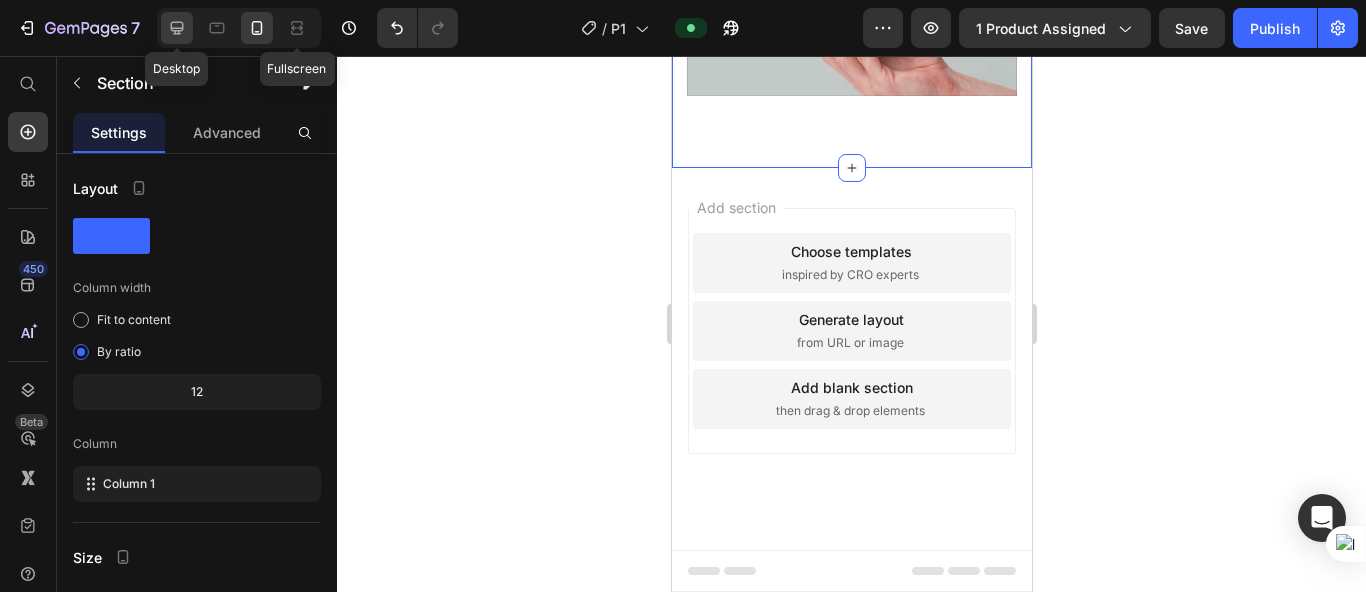 click 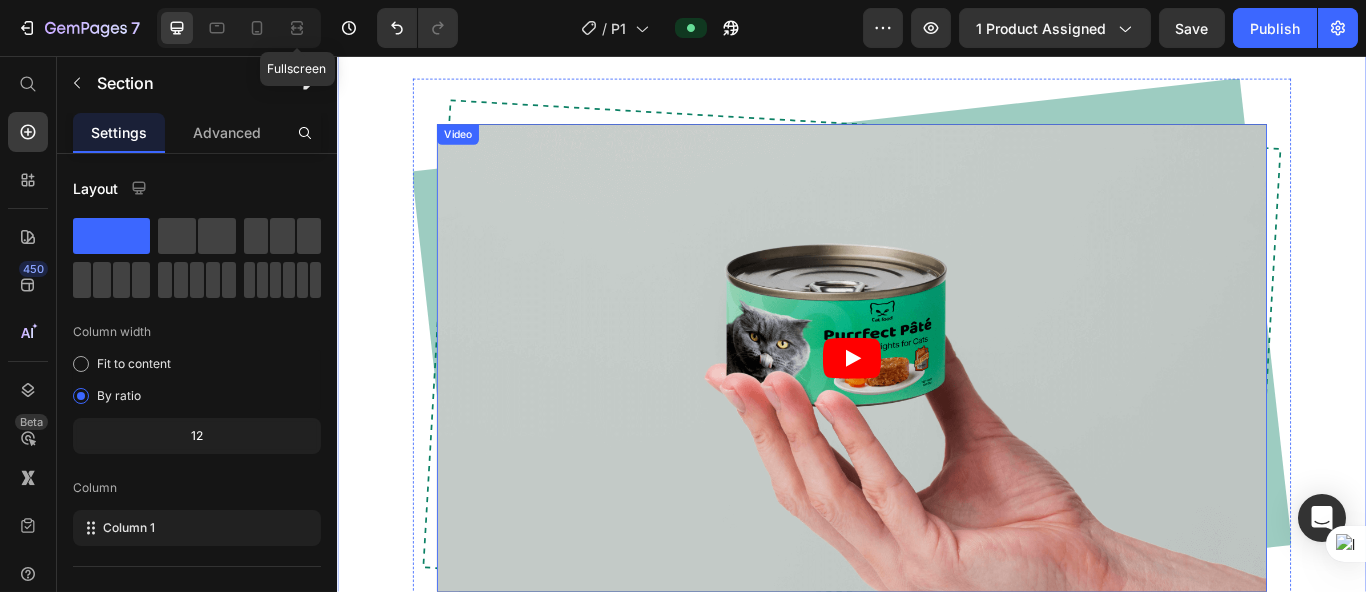 scroll, scrollTop: 1281, scrollLeft: 0, axis: vertical 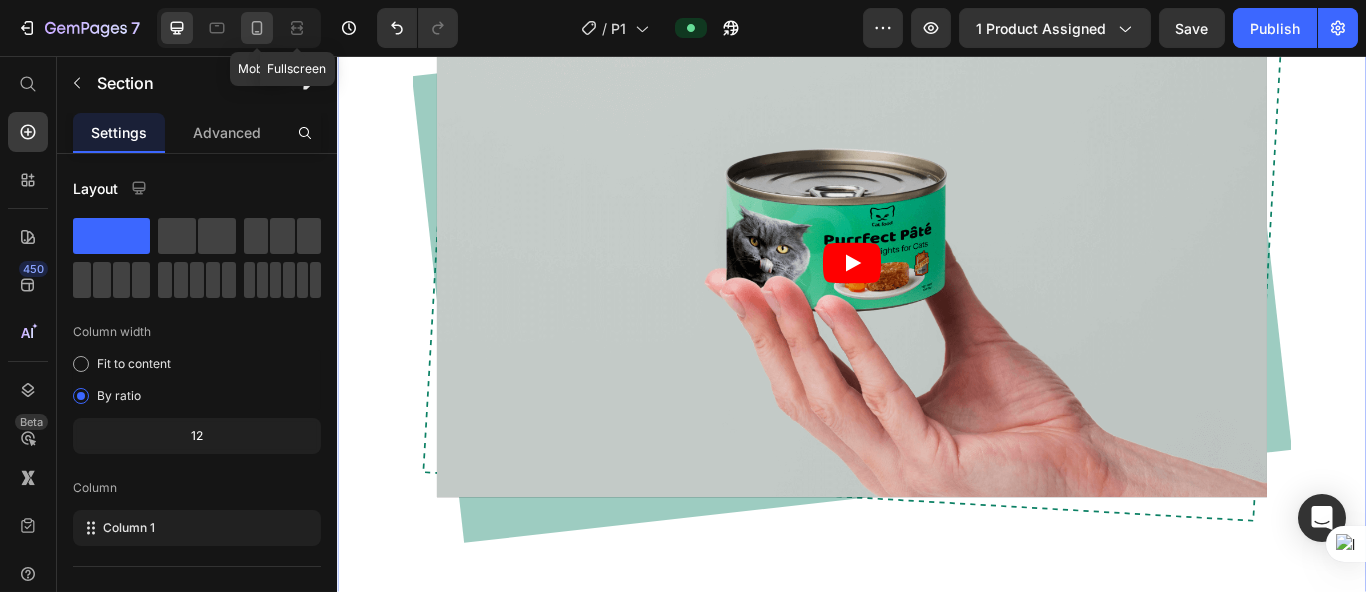click 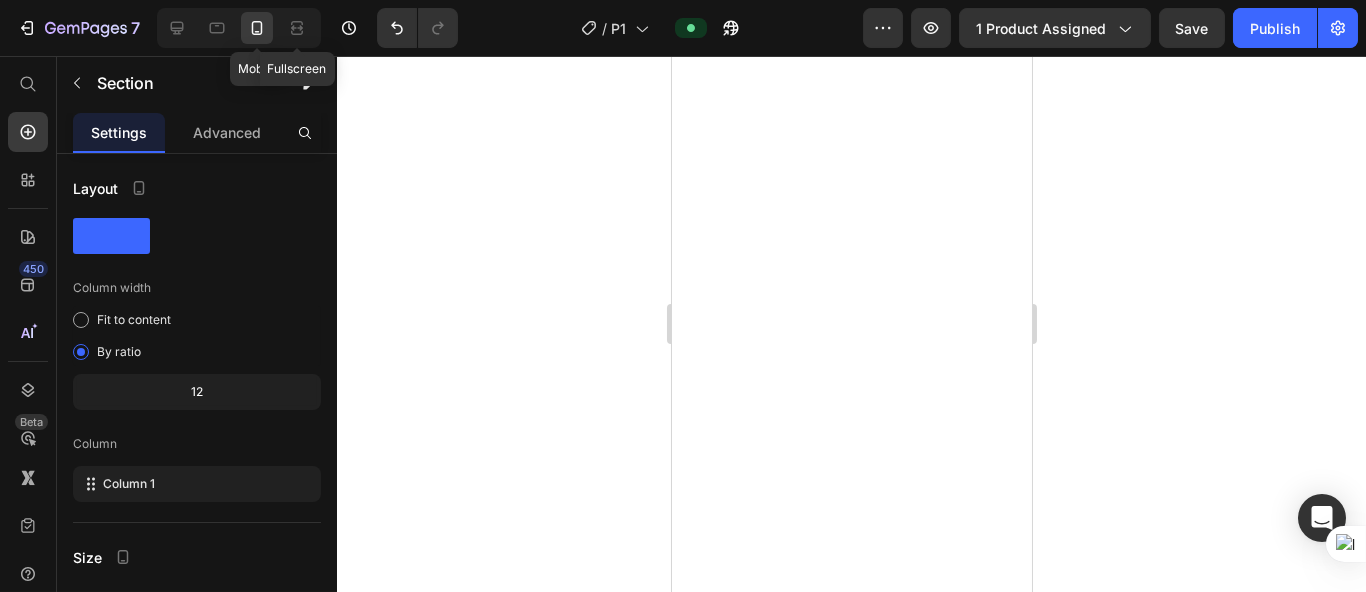 scroll, scrollTop: 10006, scrollLeft: 0, axis: vertical 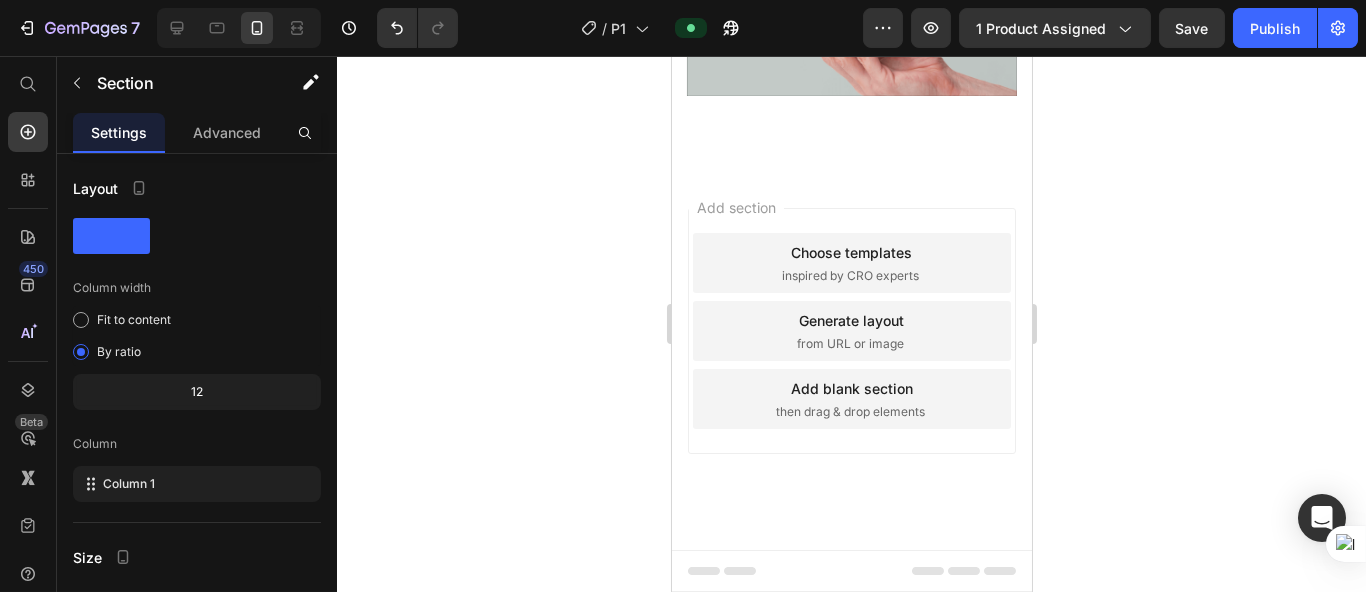 click 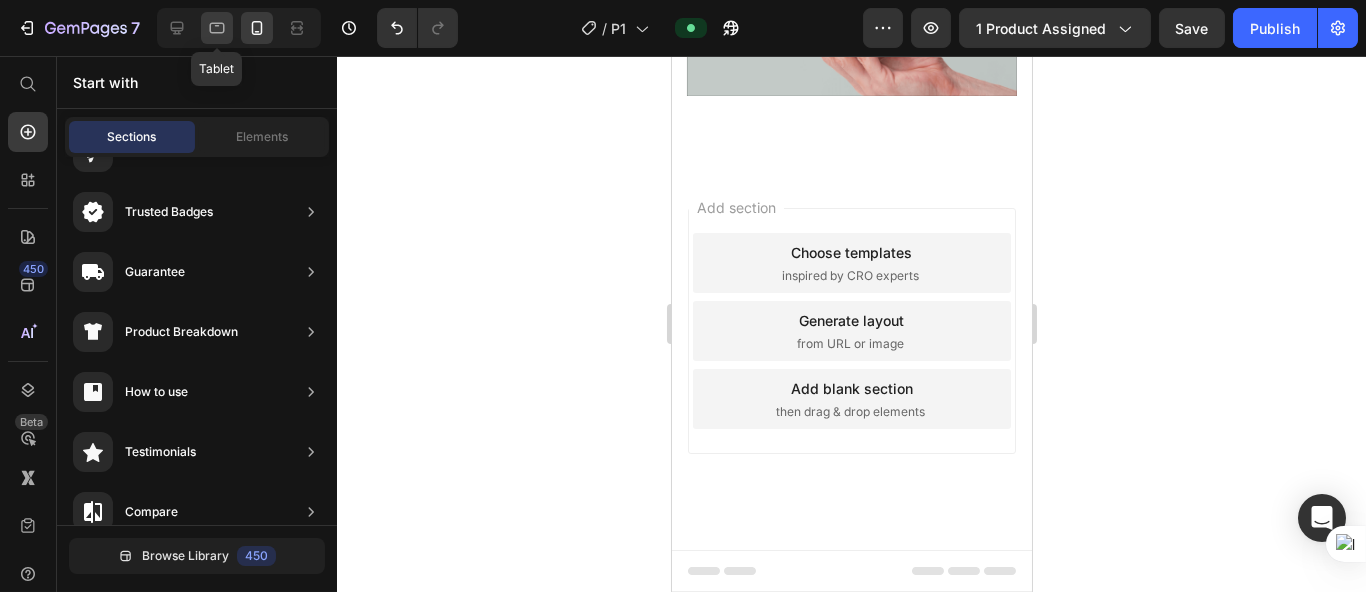 click 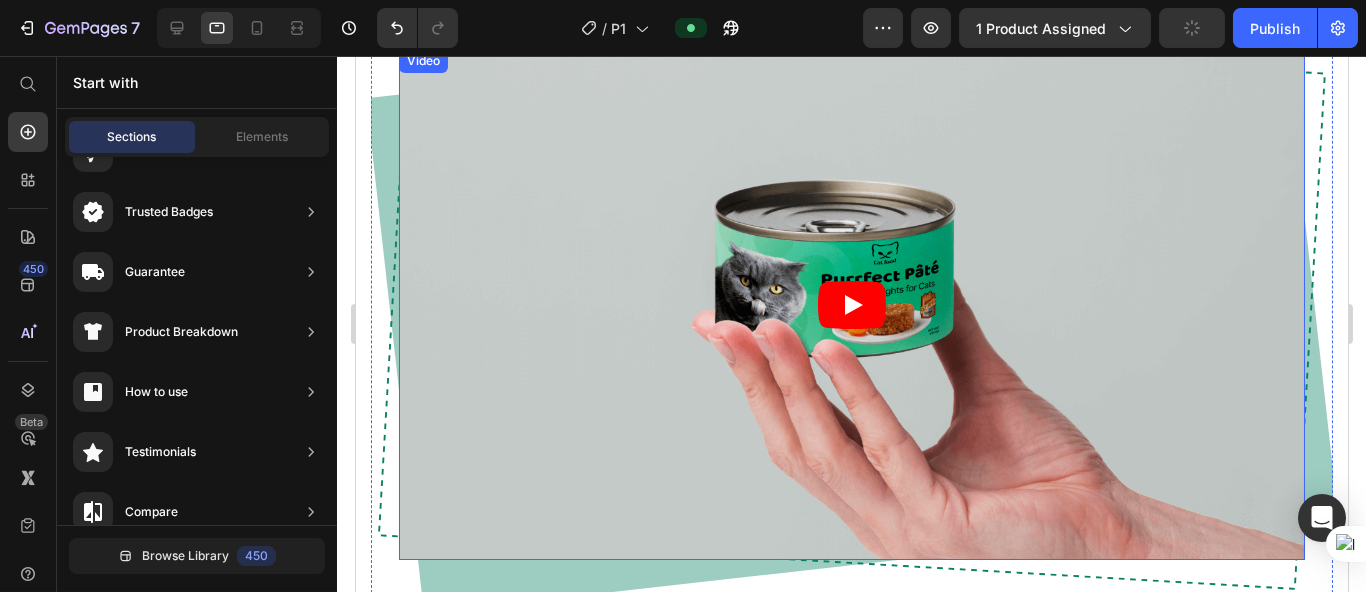 scroll, scrollTop: 1425, scrollLeft: 0, axis: vertical 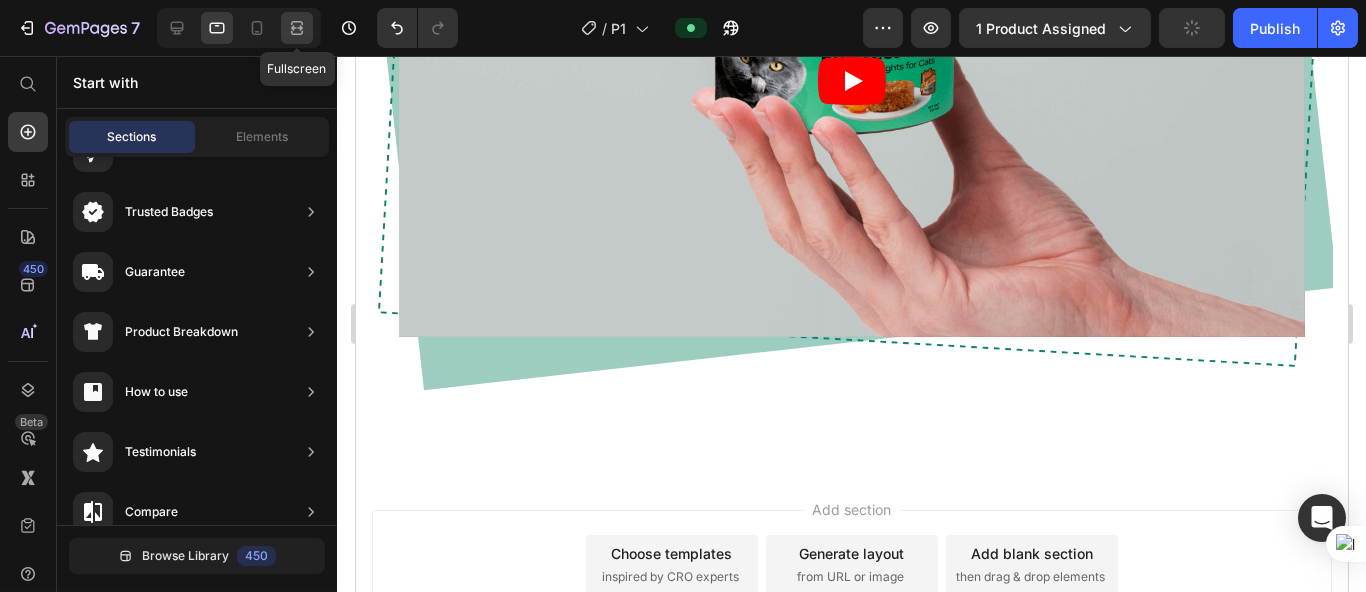 click 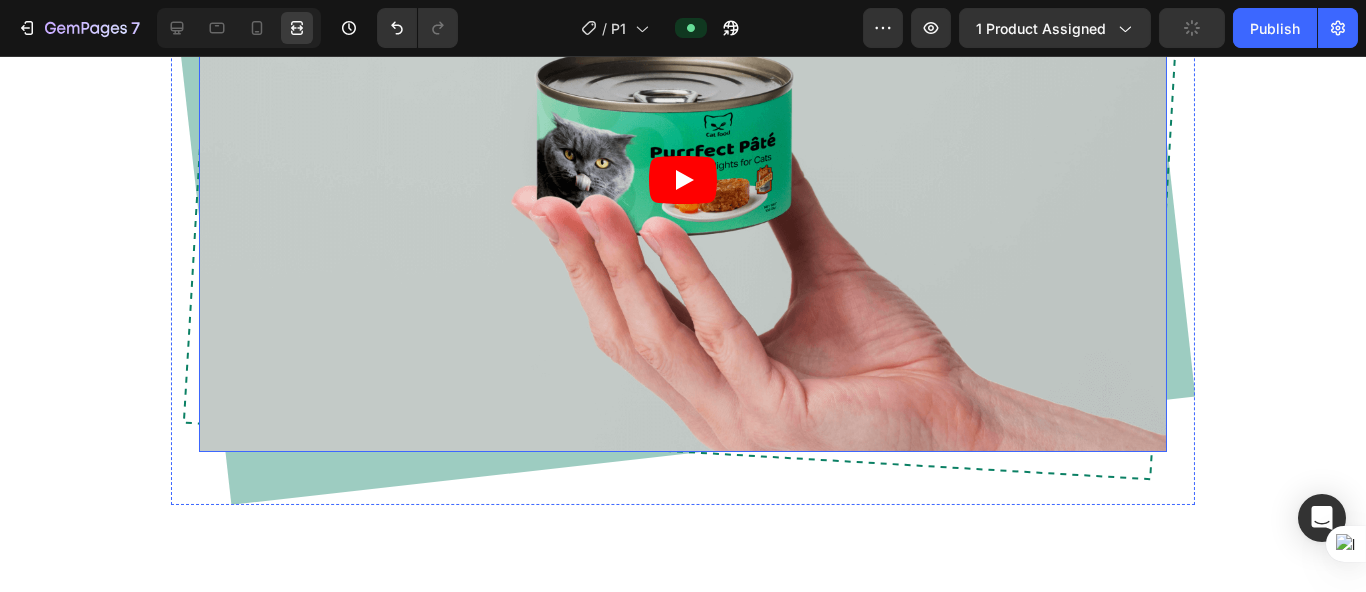 scroll, scrollTop: 1154, scrollLeft: 0, axis: vertical 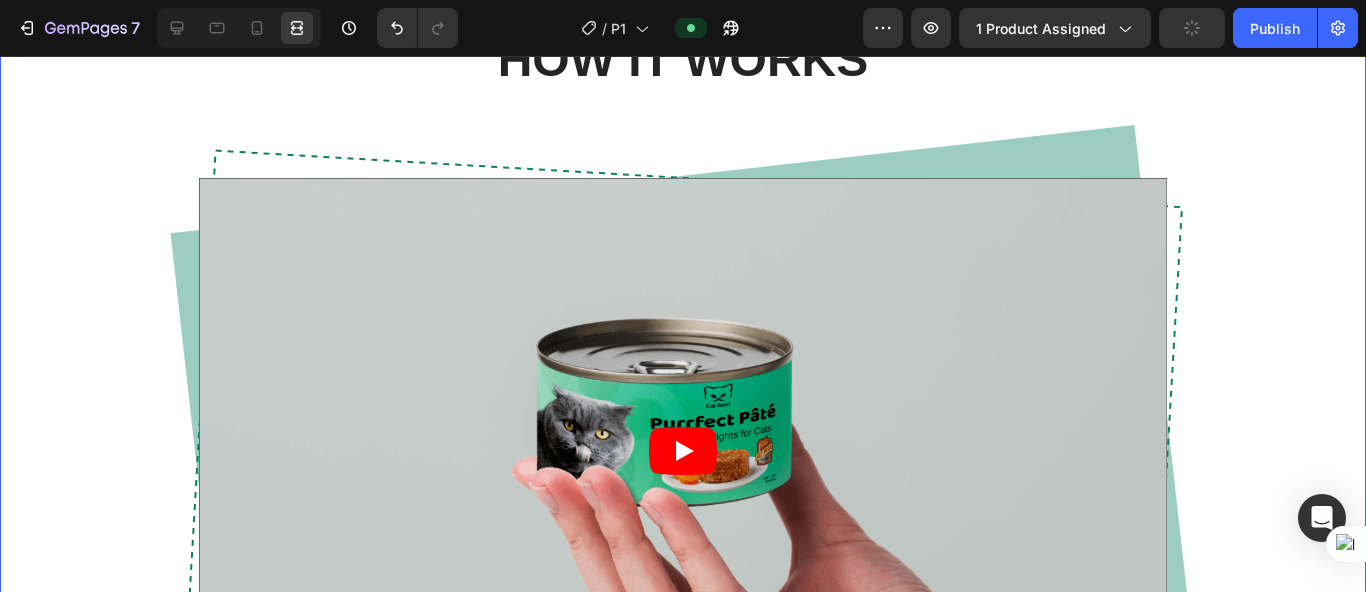click 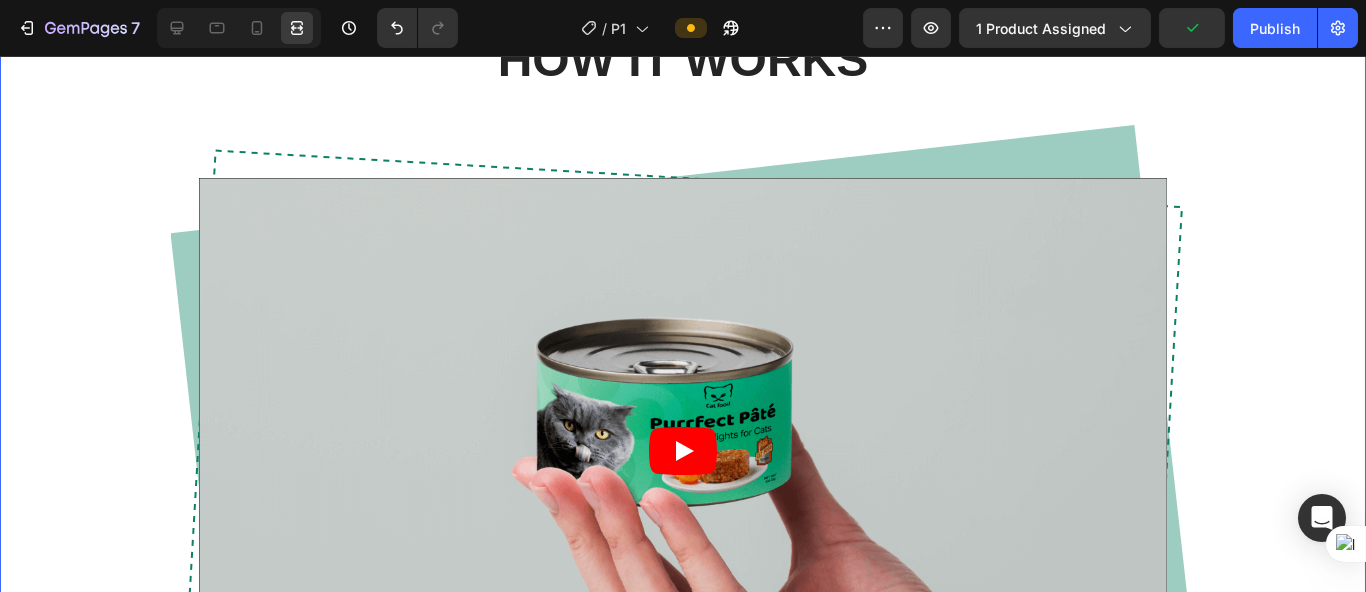 scroll, scrollTop: 1265, scrollLeft: 0, axis: vertical 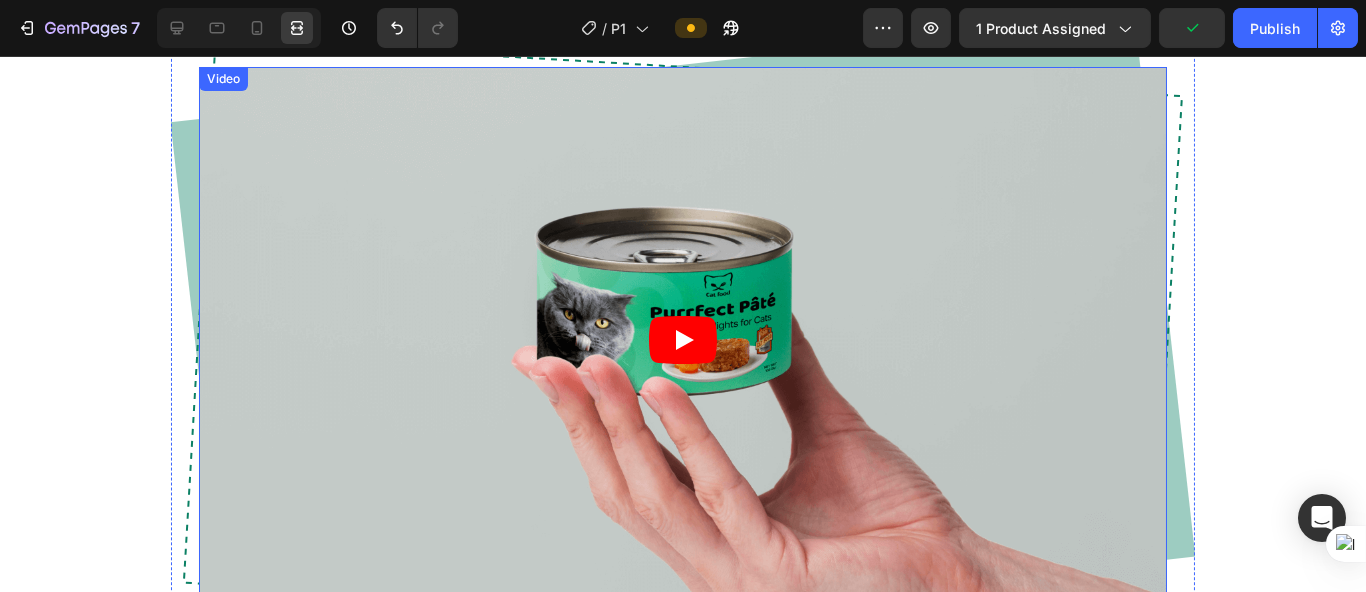 click 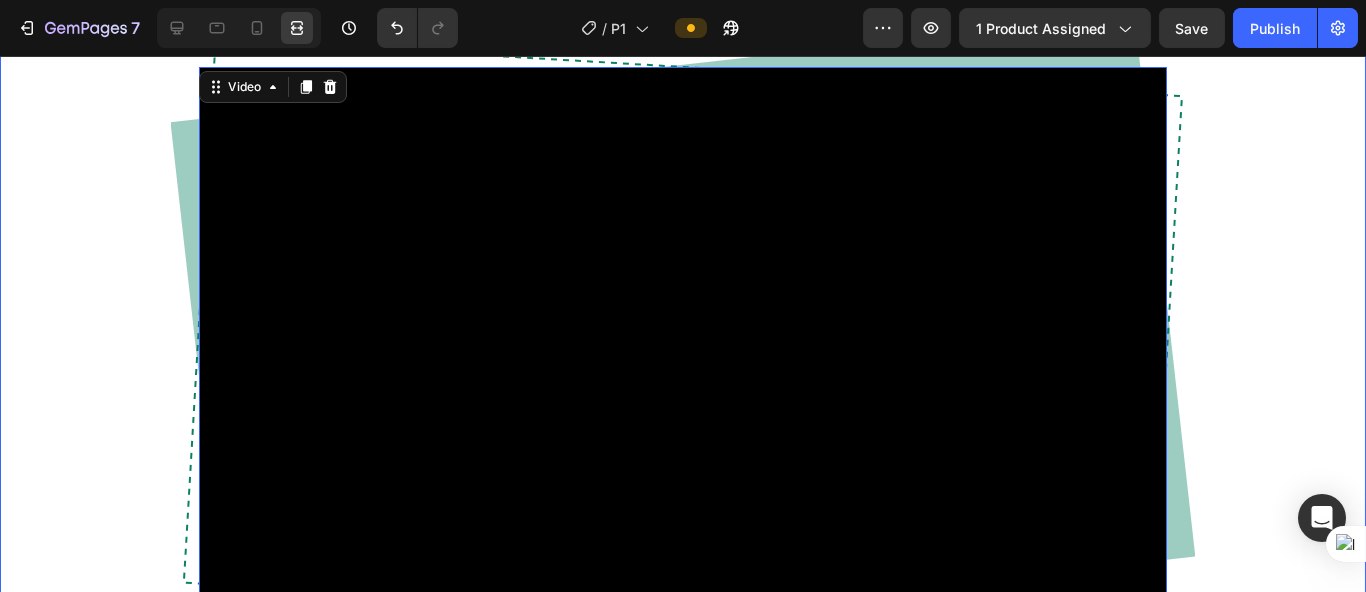 click 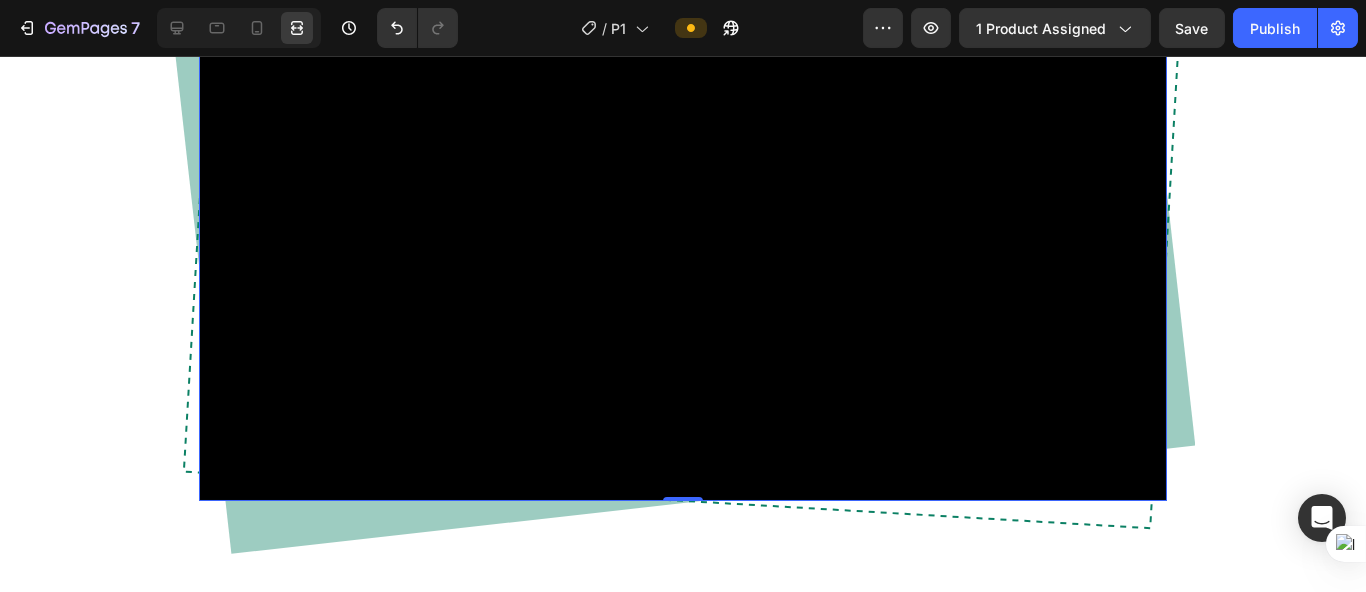 scroll, scrollTop: 1265, scrollLeft: 0, axis: vertical 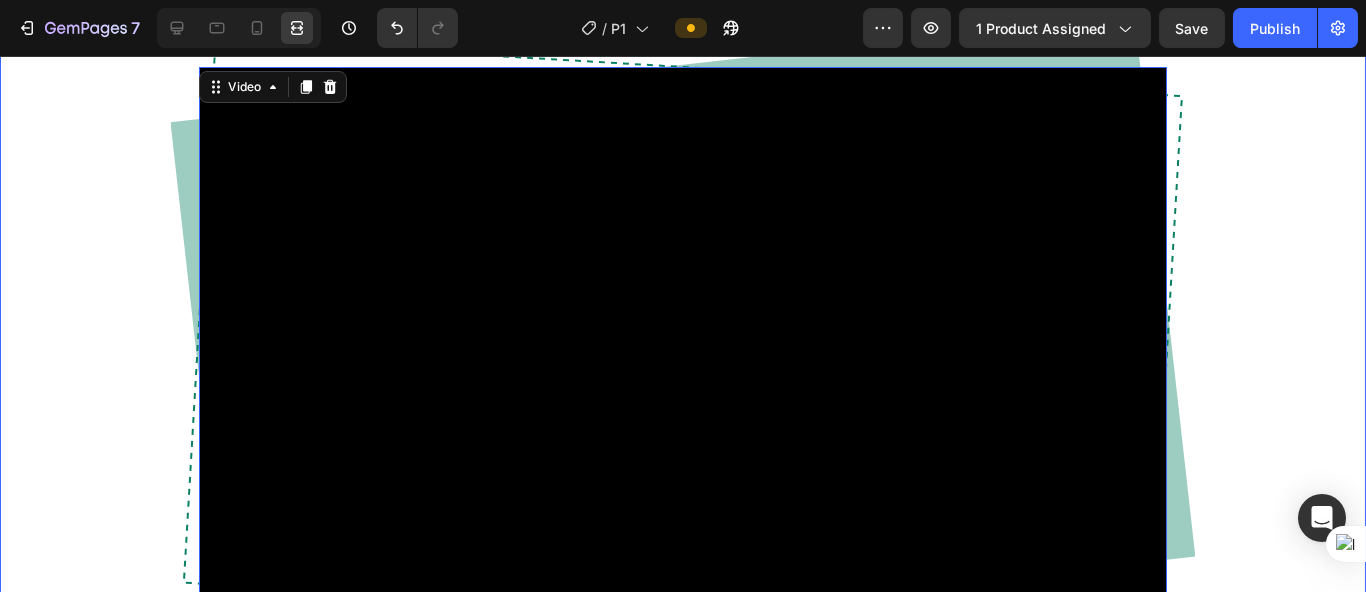 click 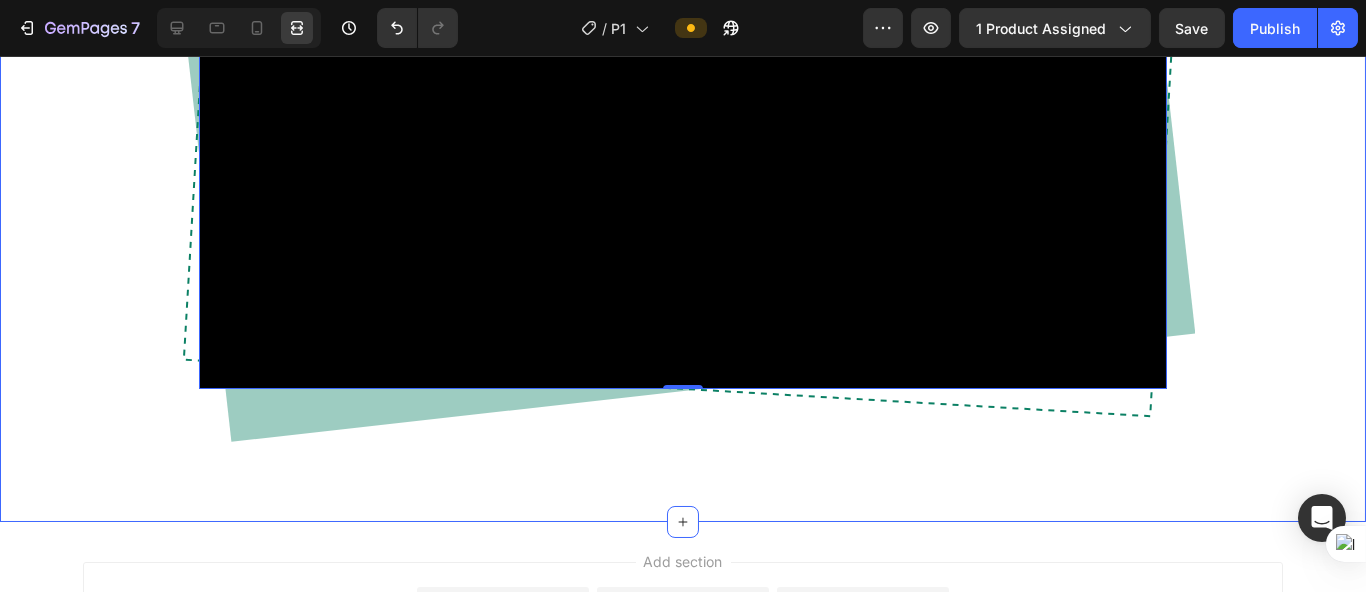 scroll, scrollTop: 1265, scrollLeft: 0, axis: vertical 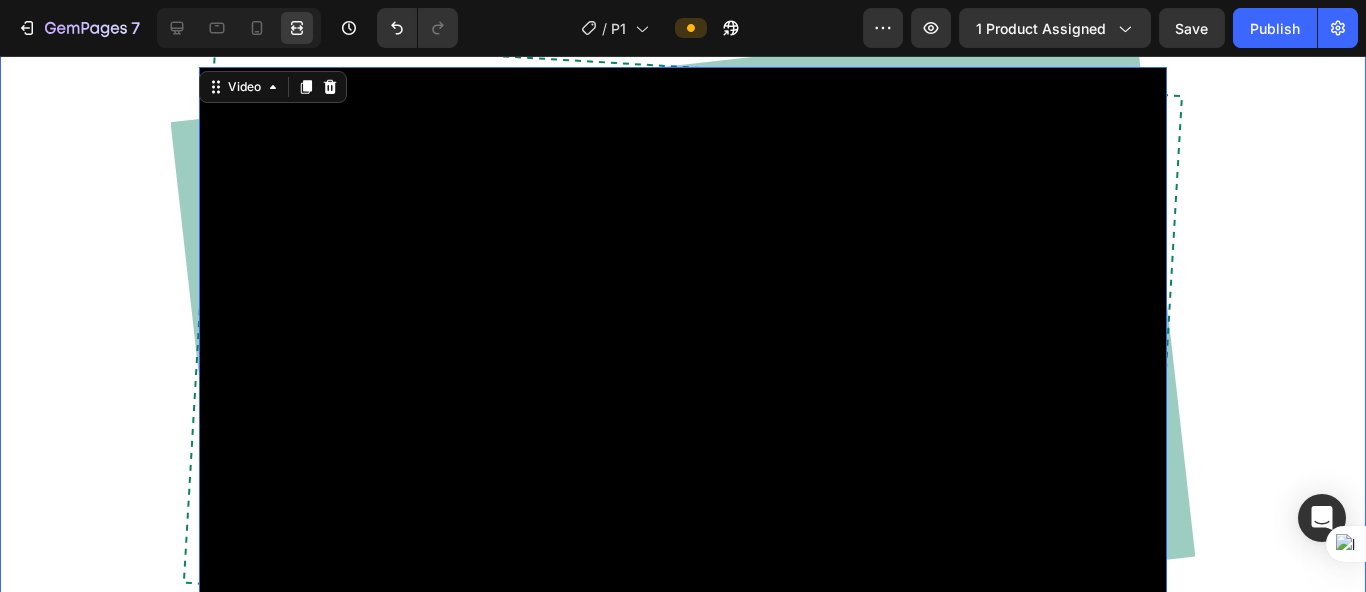 click on "HOW IT WORKS Heading Video   0 Row Row" at bounding box center [683, 307] 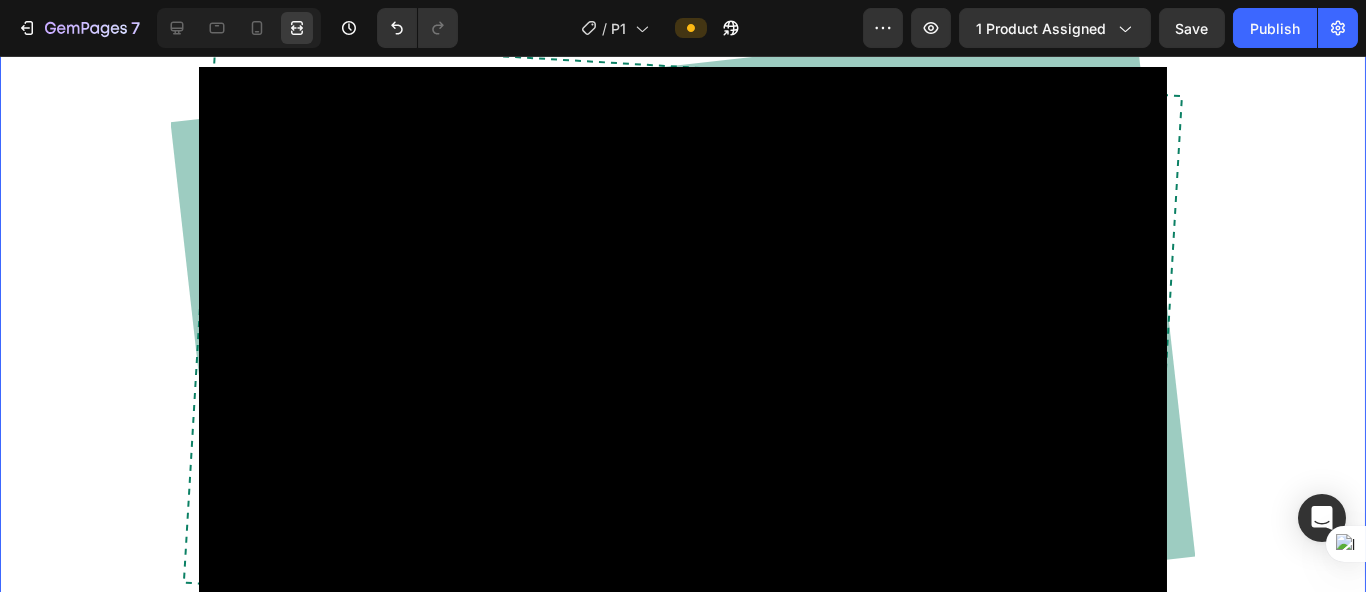 click on "HOW IT WORKS Heading Video Row Row" at bounding box center (683, 307) 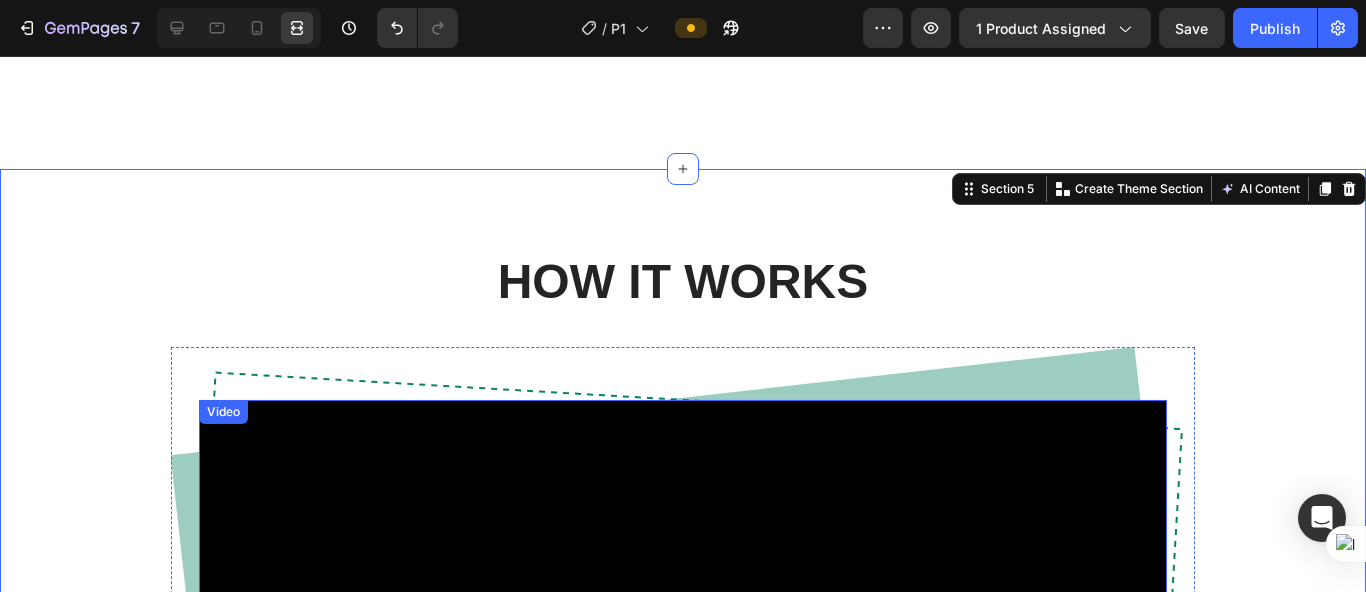scroll, scrollTop: 1043, scrollLeft: 0, axis: vertical 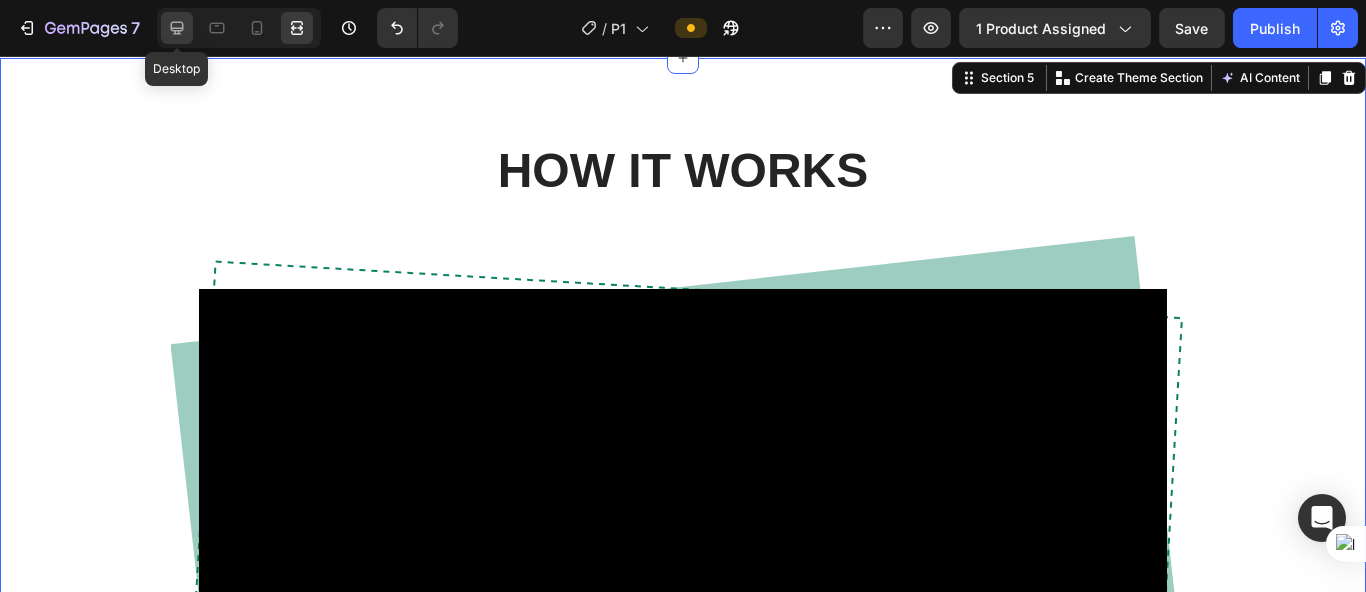 click 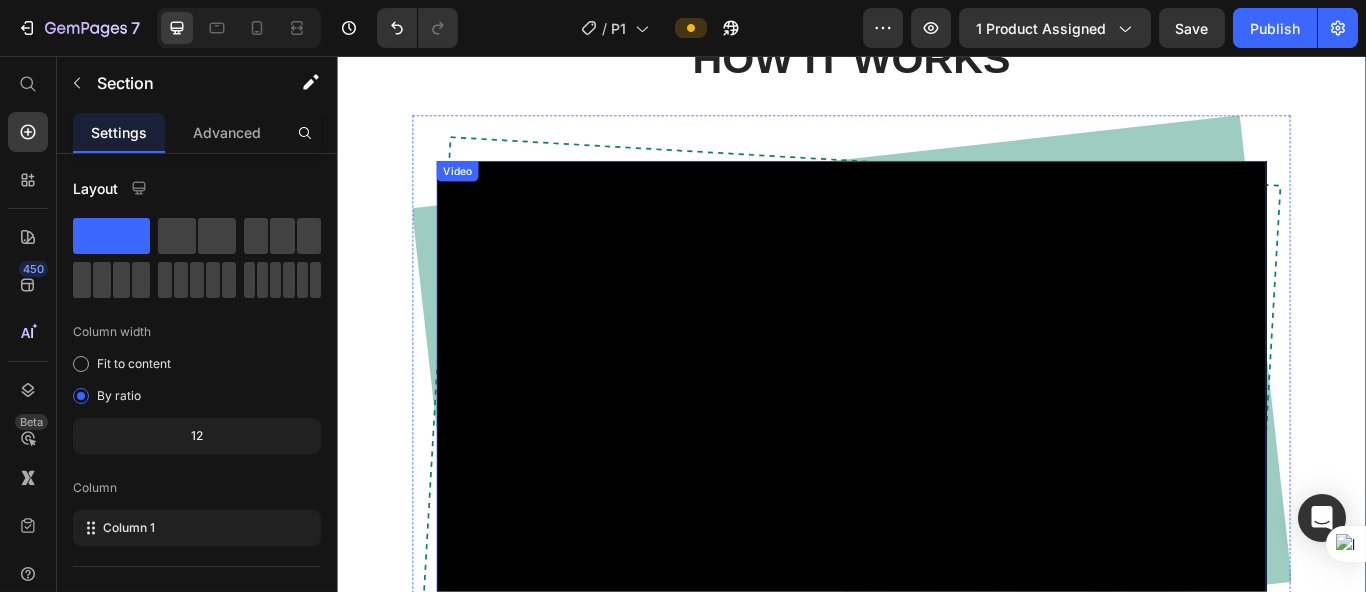 scroll, scrollTop: 1238, scrollLeft: 0, axis: vertical 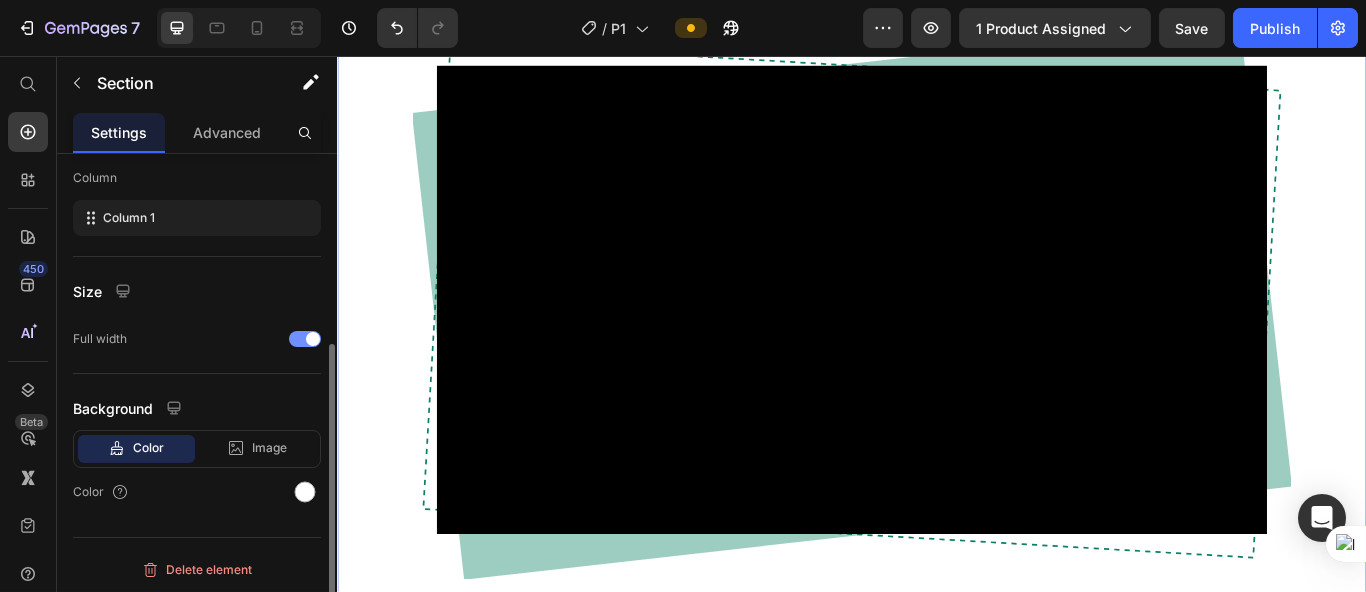 click at bounding box center [305, 339] 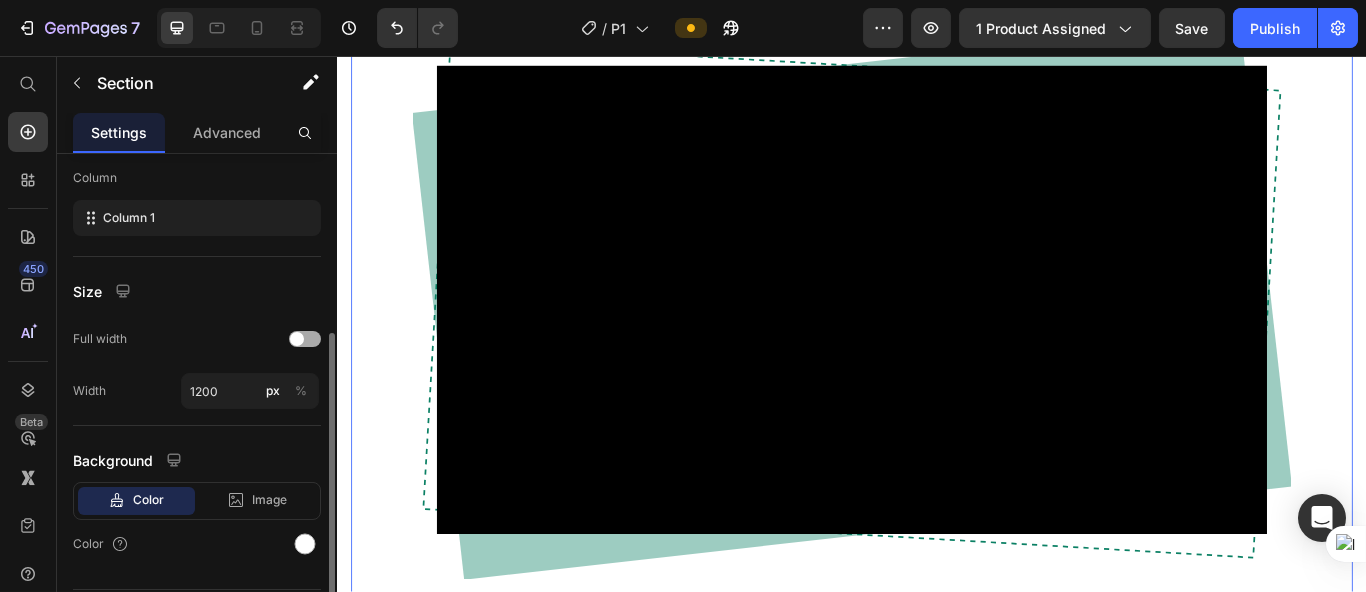 click at bounding box center [297, 339] 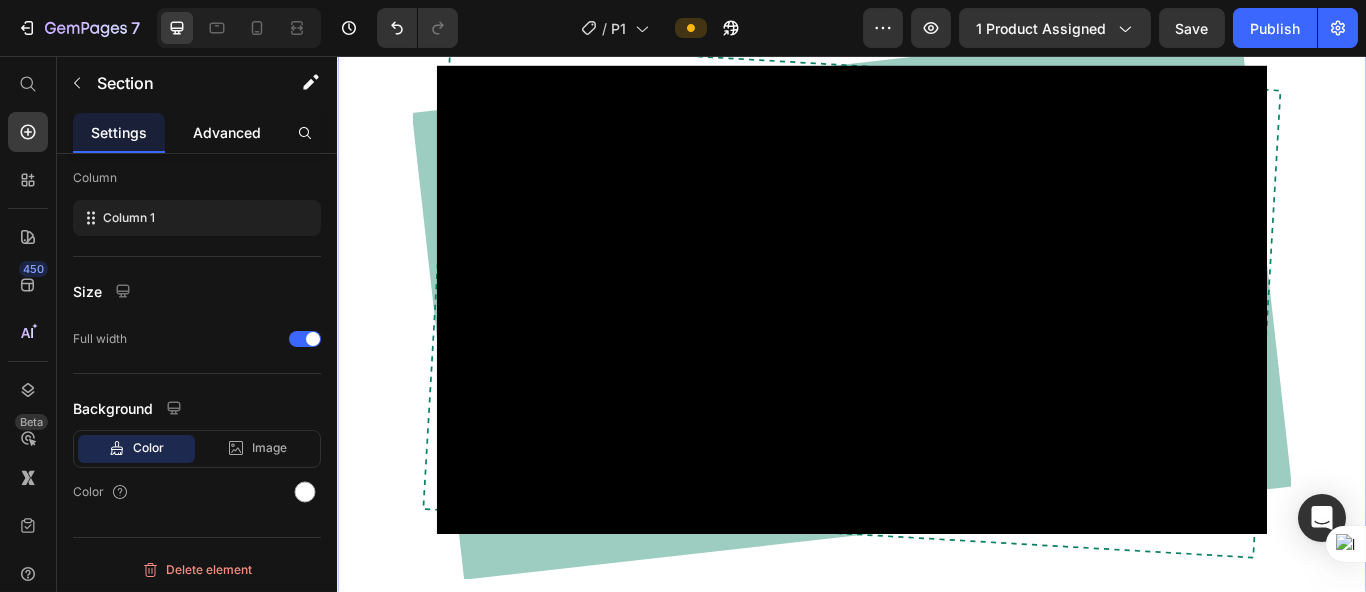 click on "Advanced" 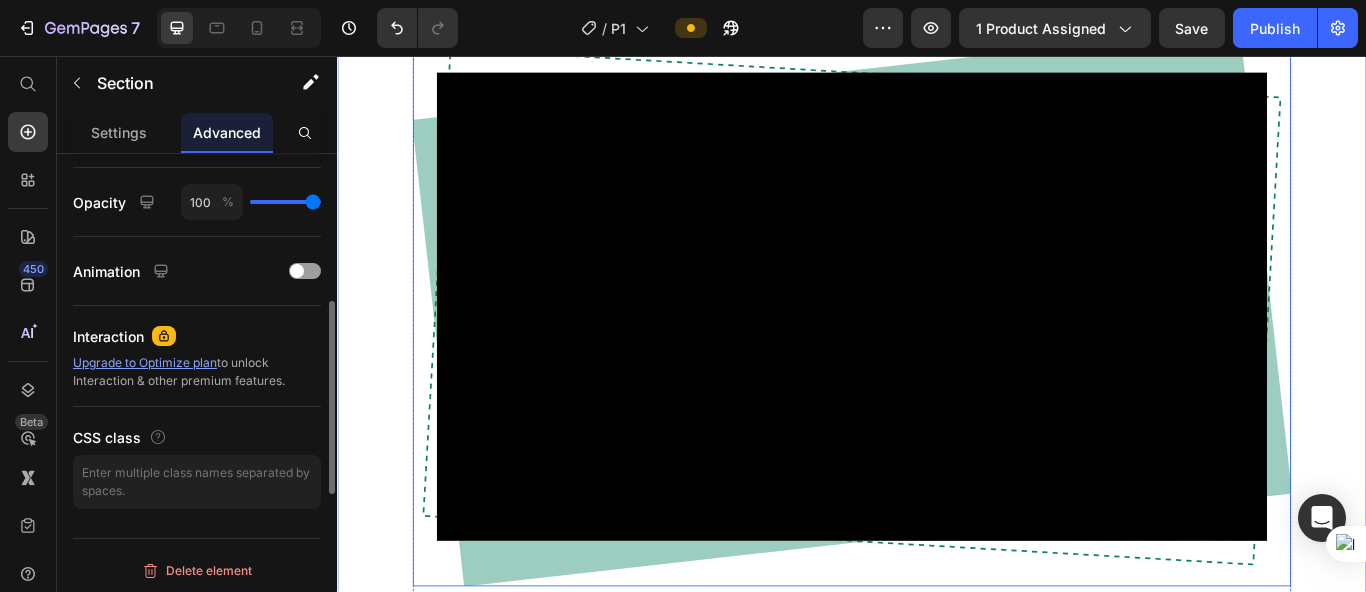 scroll, scrollTop: 659, scrollLeft: 0, axis: vertical 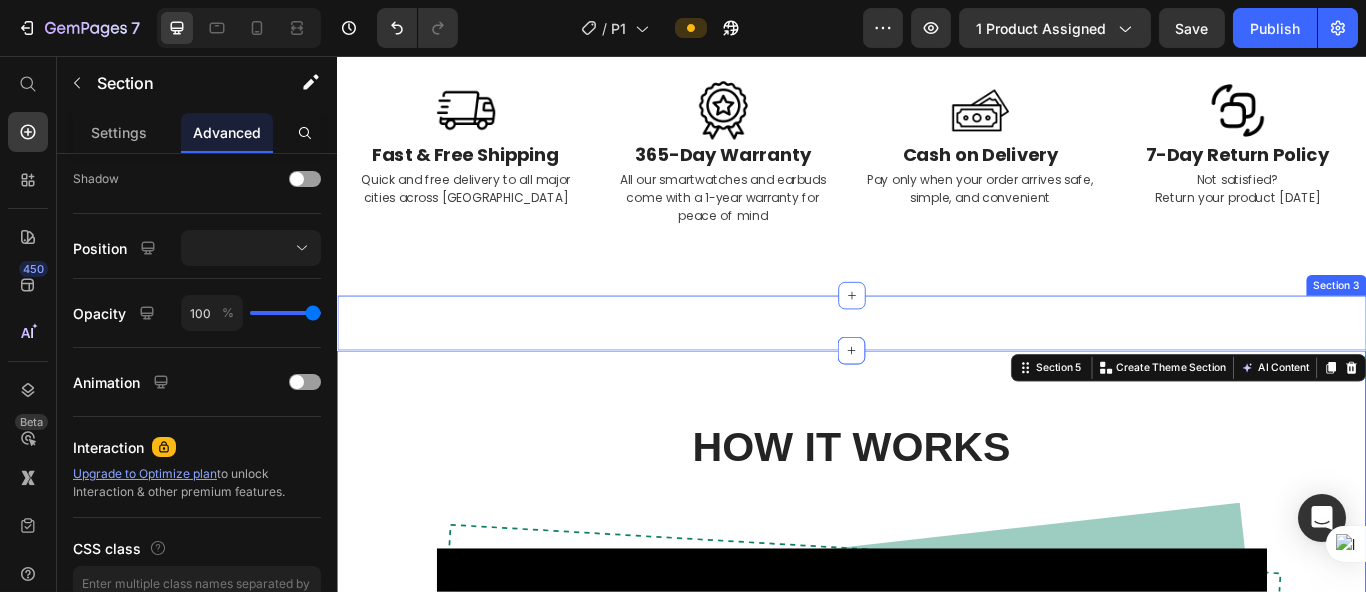 click on "Image Image Image Image Image Image Image Image Section 3" at bounding box center (936, 368) 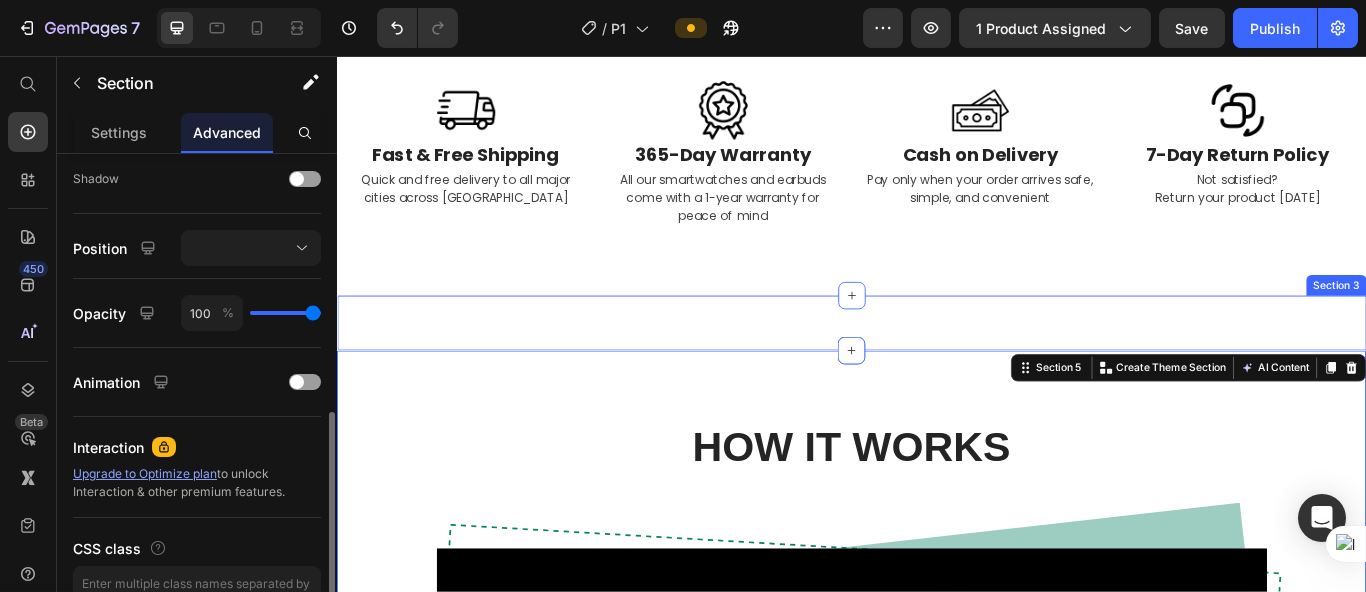 scroll, scrollTop: 659, scrollLeft: 0, axis: vertical 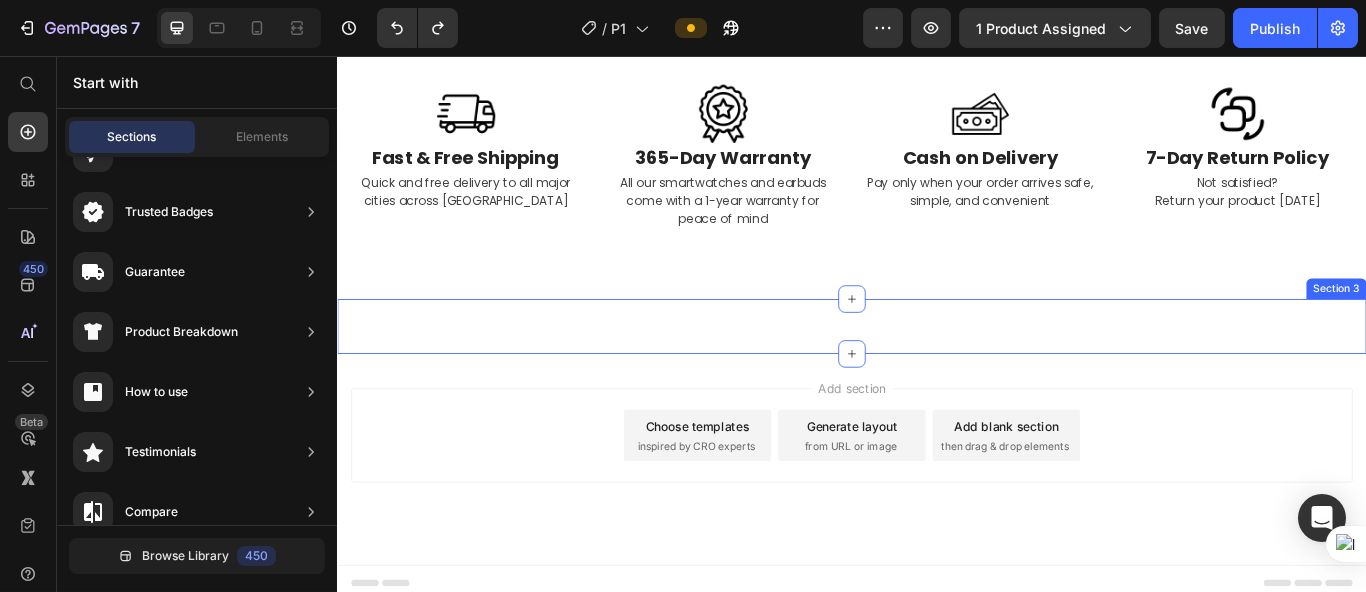 click on "Image Image Image Image Image Image Image Image Section 3" at bounding box center [936, 372] 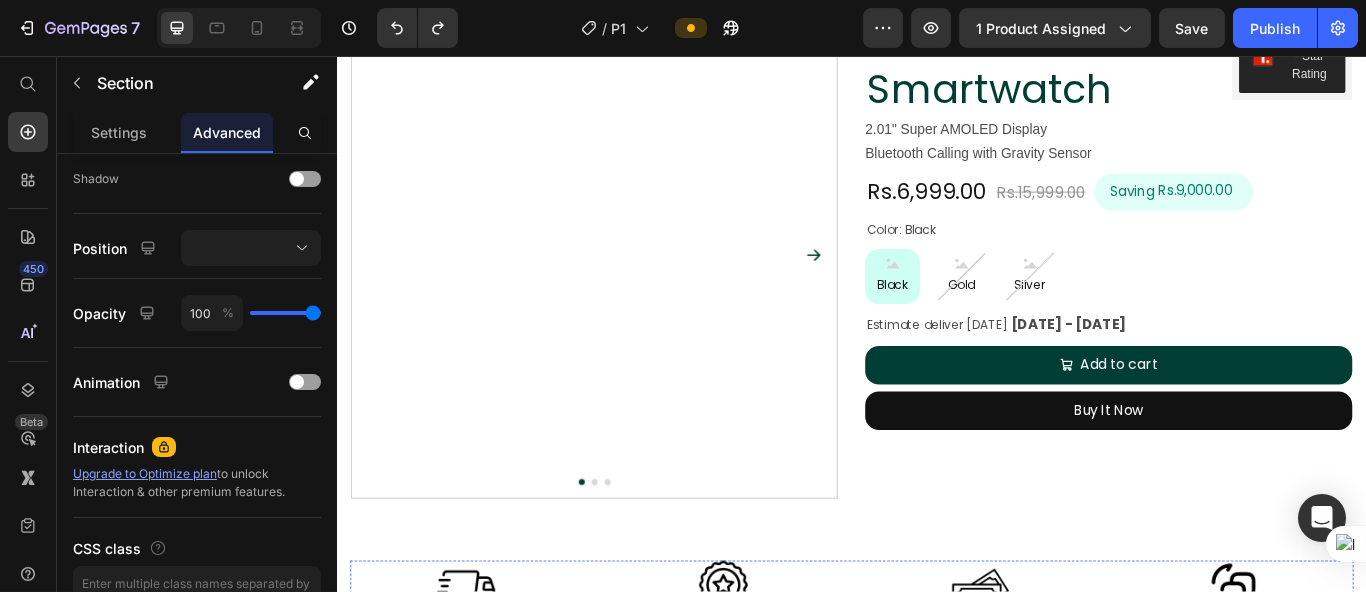 scroll, scrollTop: 679, scrollLeft: 0, axis: vertical 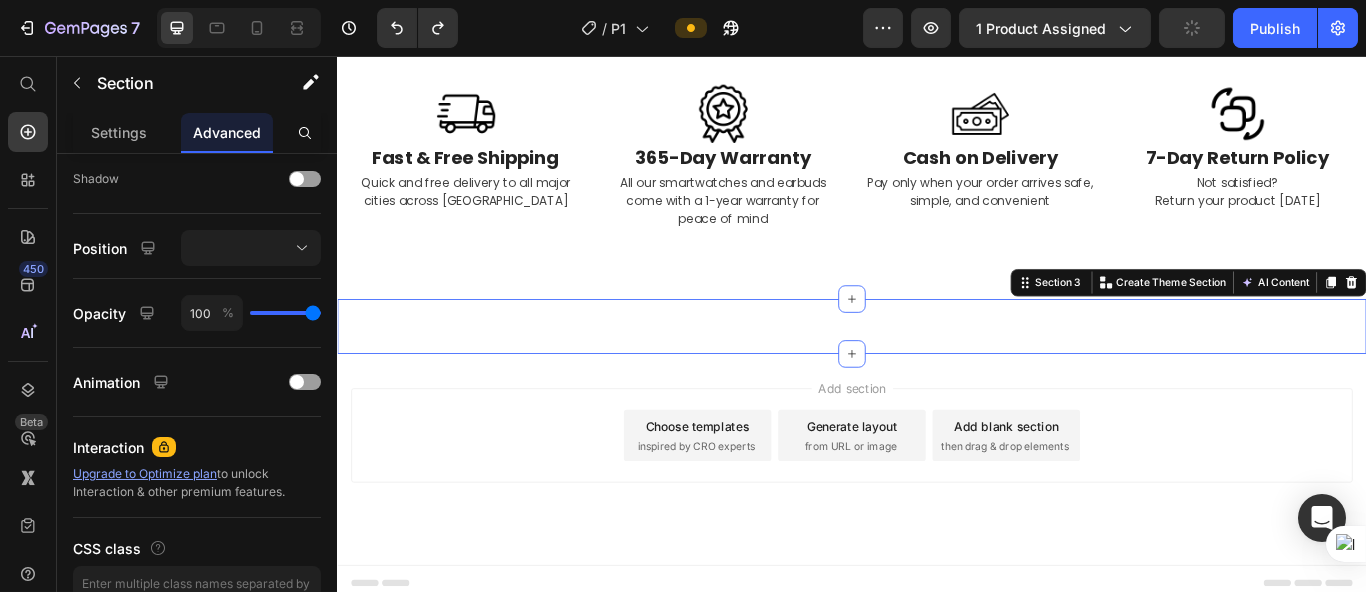 click on "Image Image Image Image Image Image Image Image Section 3   You can create reusable sections Create Theme Section AI Content Write with GemAI What would you like to describe here? Tone and Voice Persuasive Product Comet Smartwatch Show more Generate" at bounding box center (936, 372) 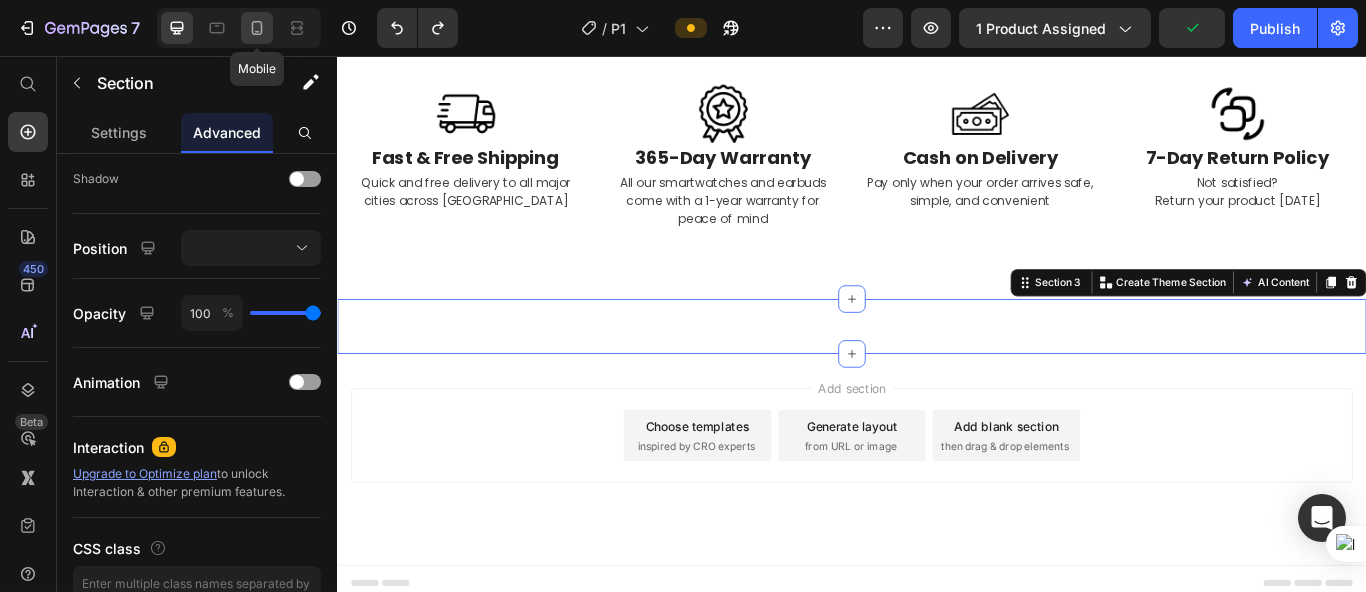 click 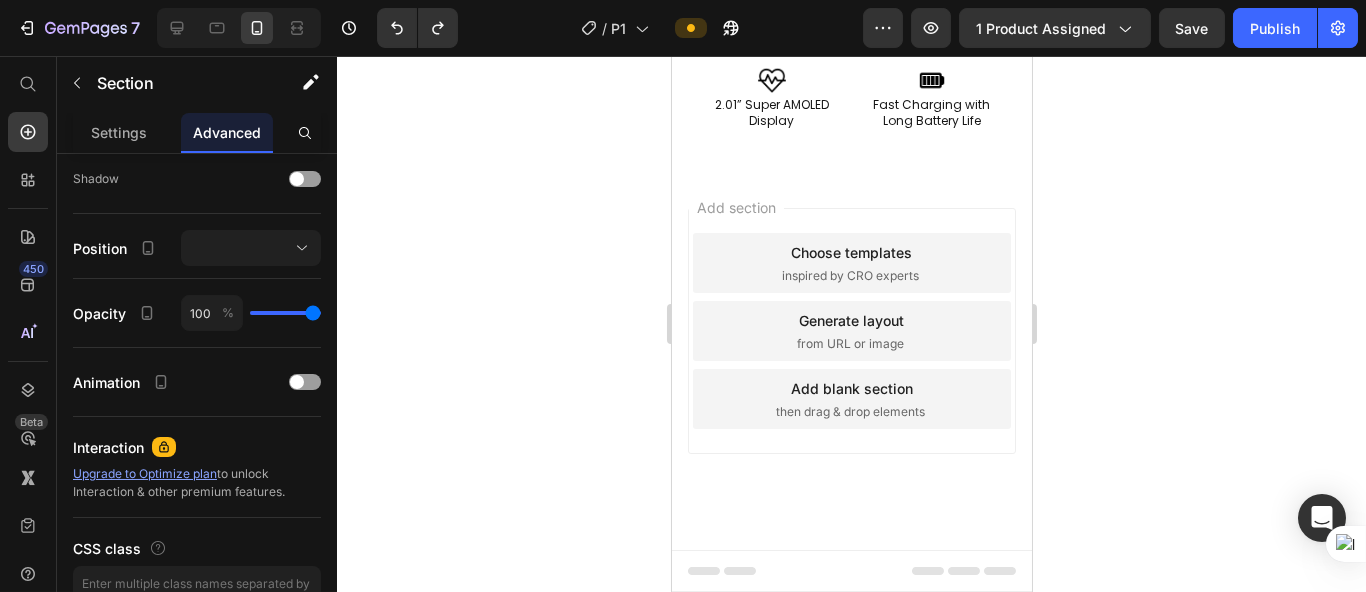 scroll, scrollTop: 9740, scrollLeft: 0, axis: vertical 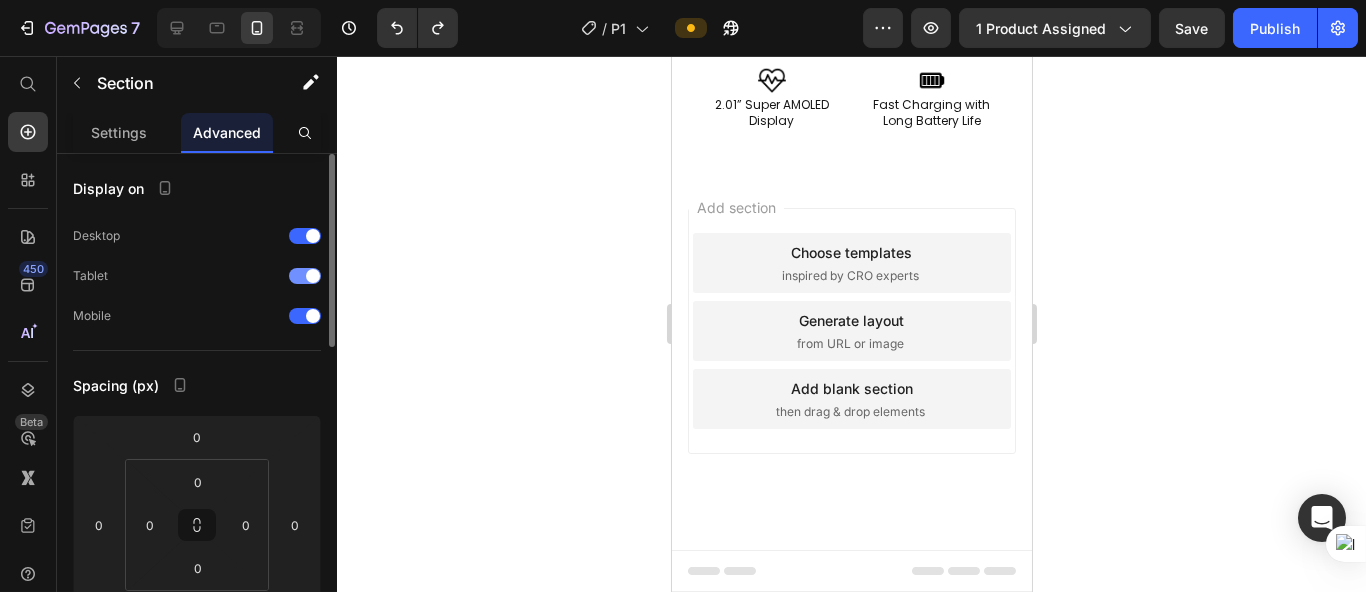 click at bounding box center [305, 276] 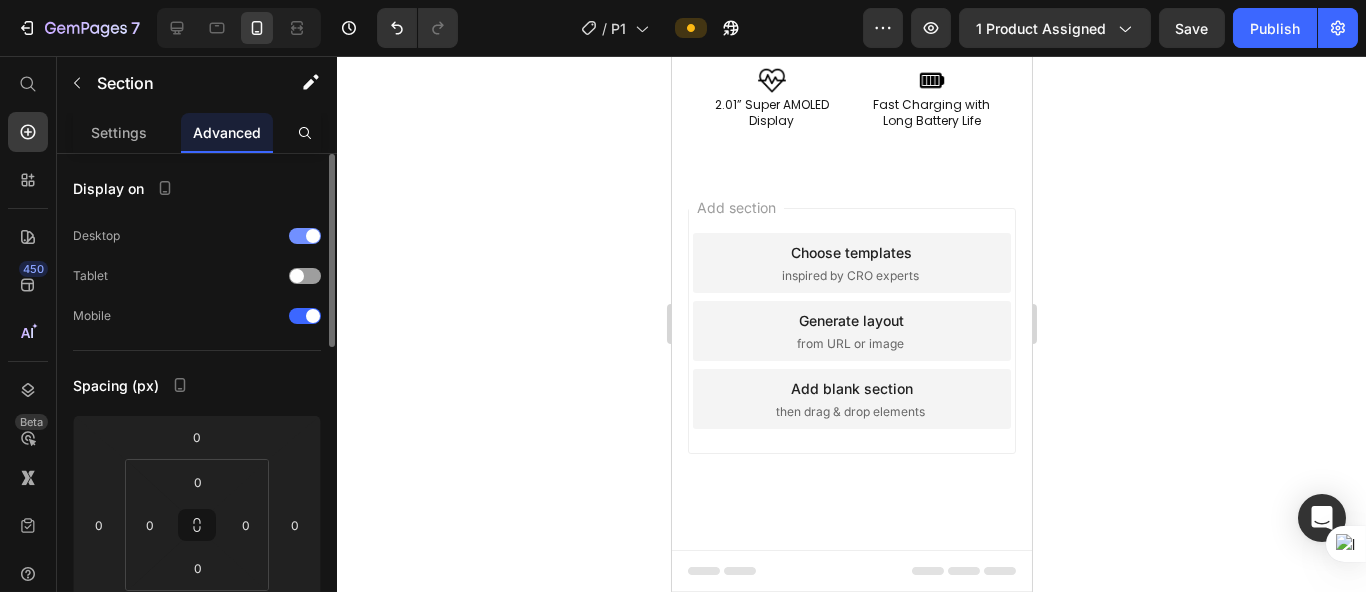 click at bounding box center [313, 236] 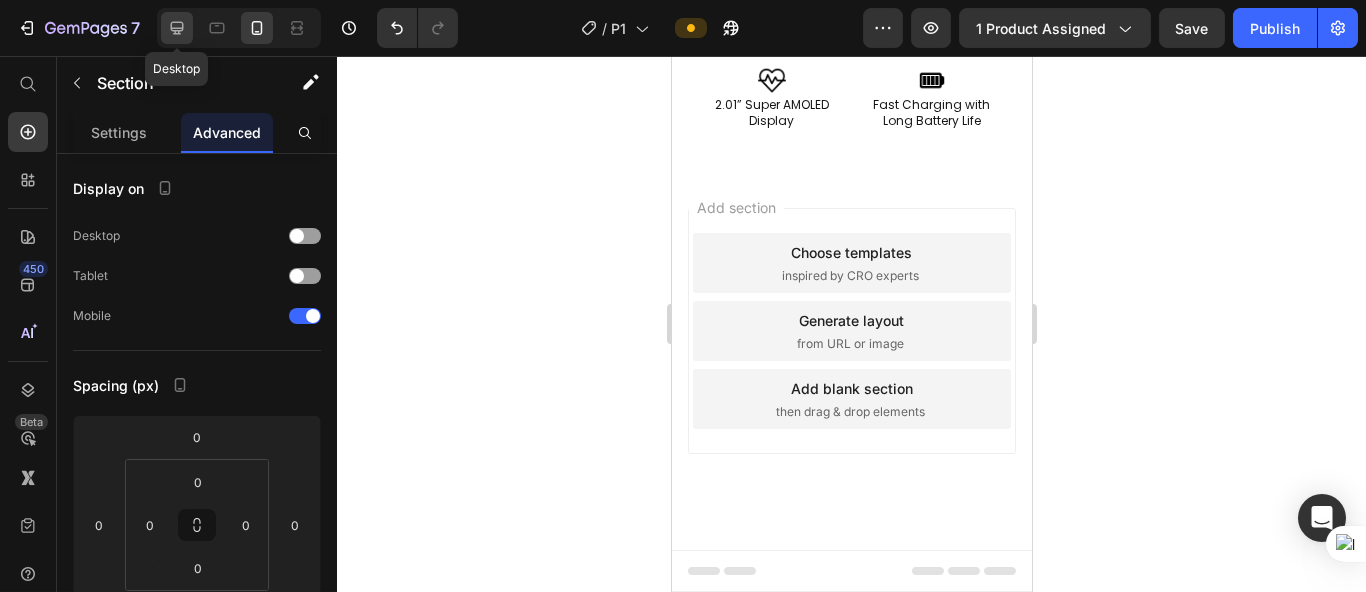 click 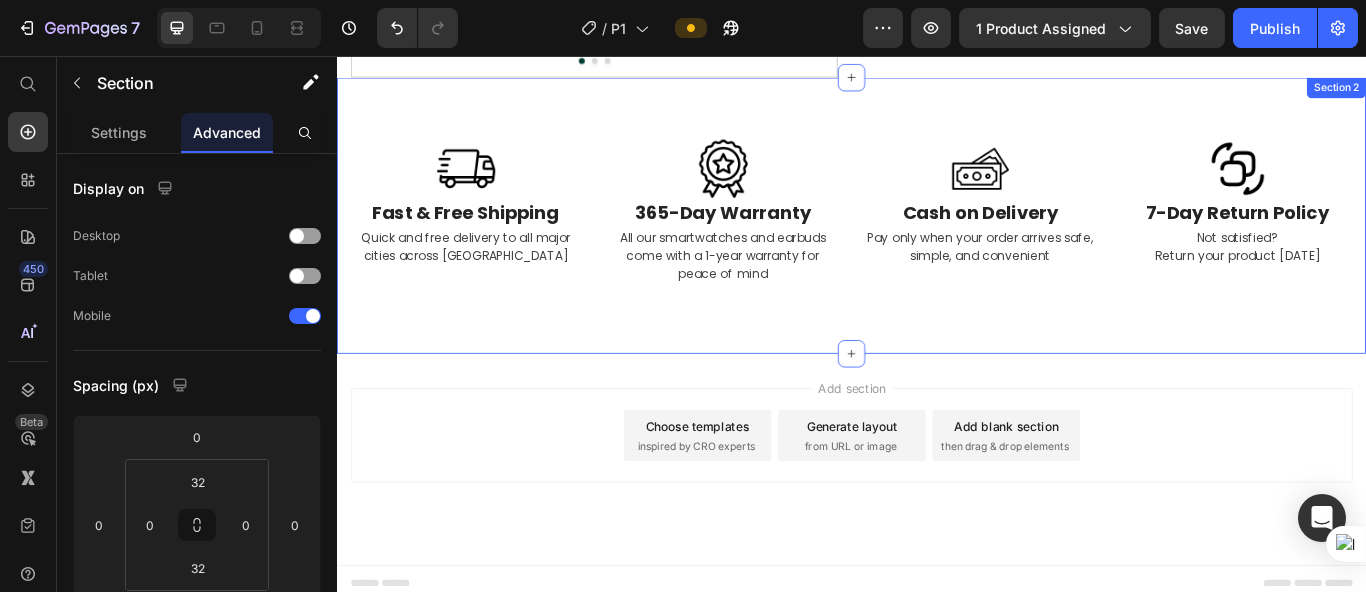 scroll, scrollTop: 546, scrollLeft: 0, axis: vertical 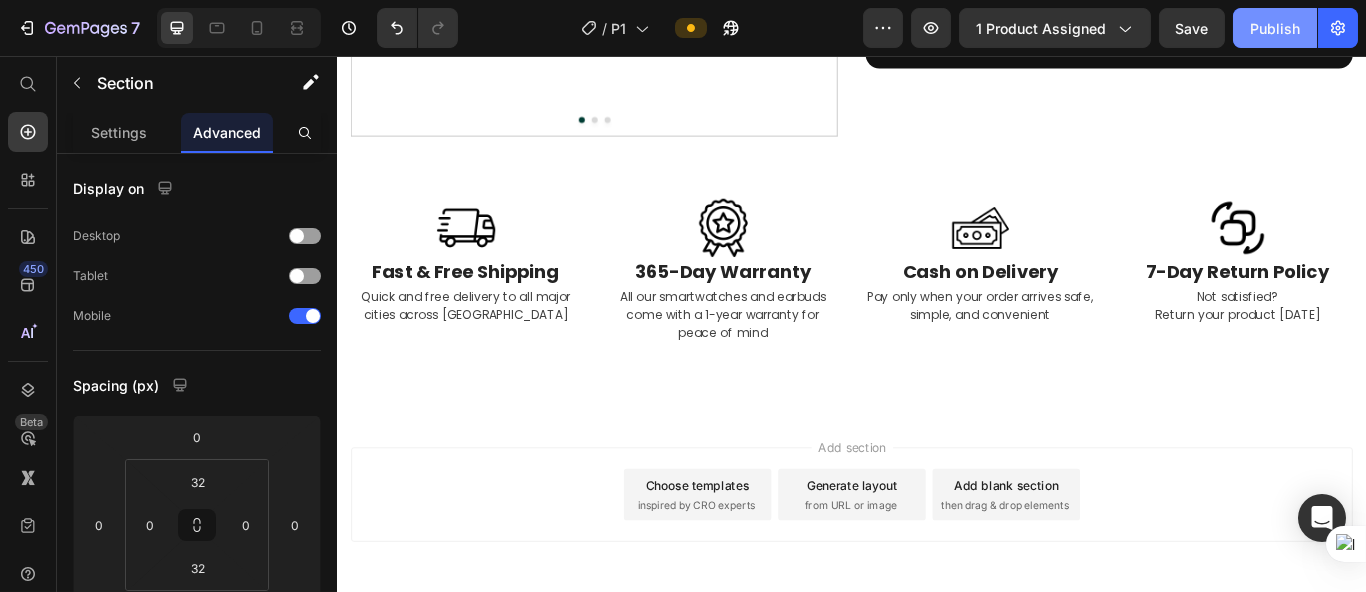 click on "Publish" 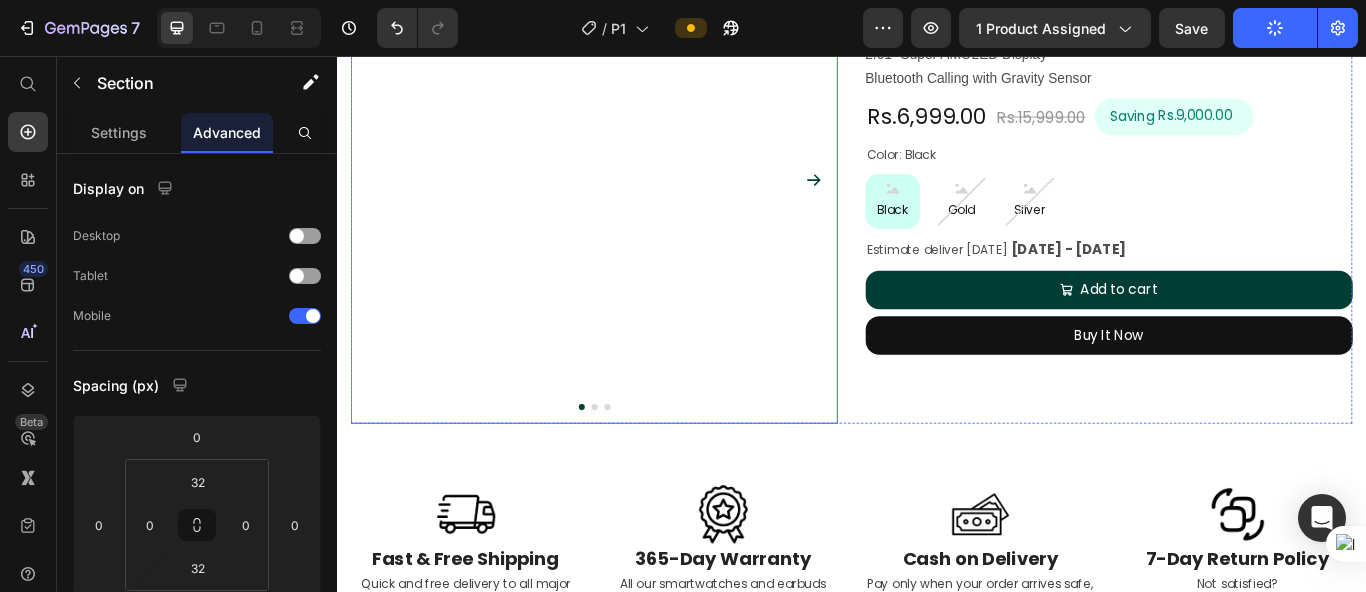 scroll, scrollTop: 0, scrollLeft: 0, axis: both 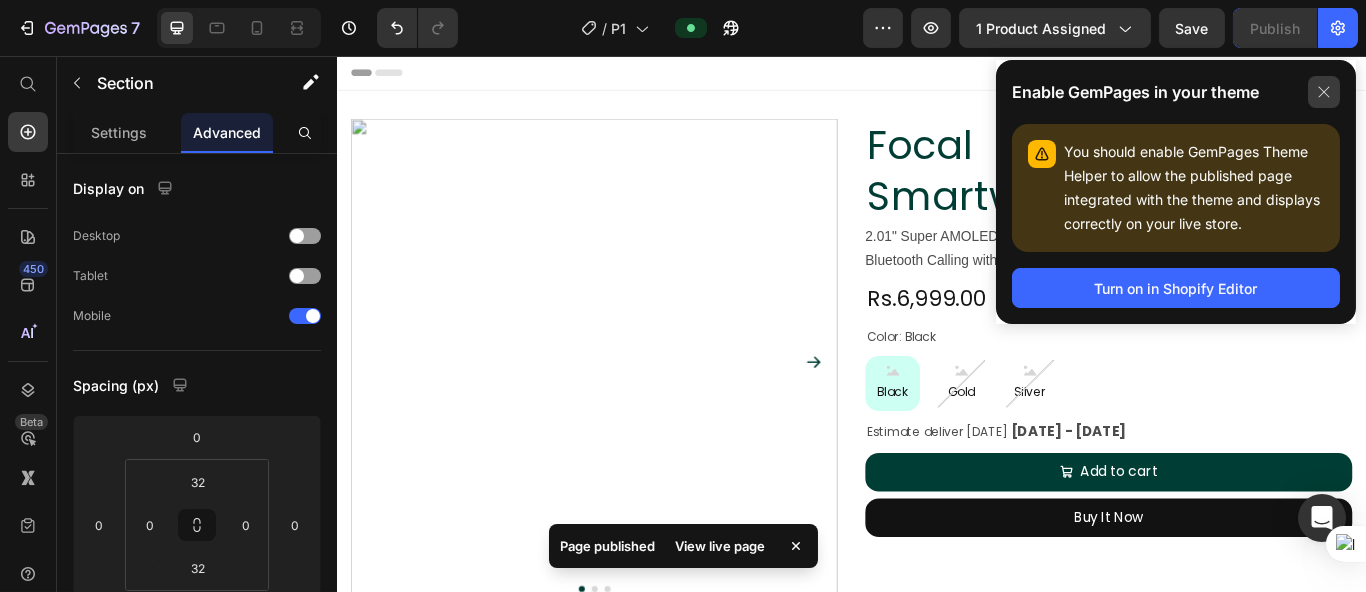 click 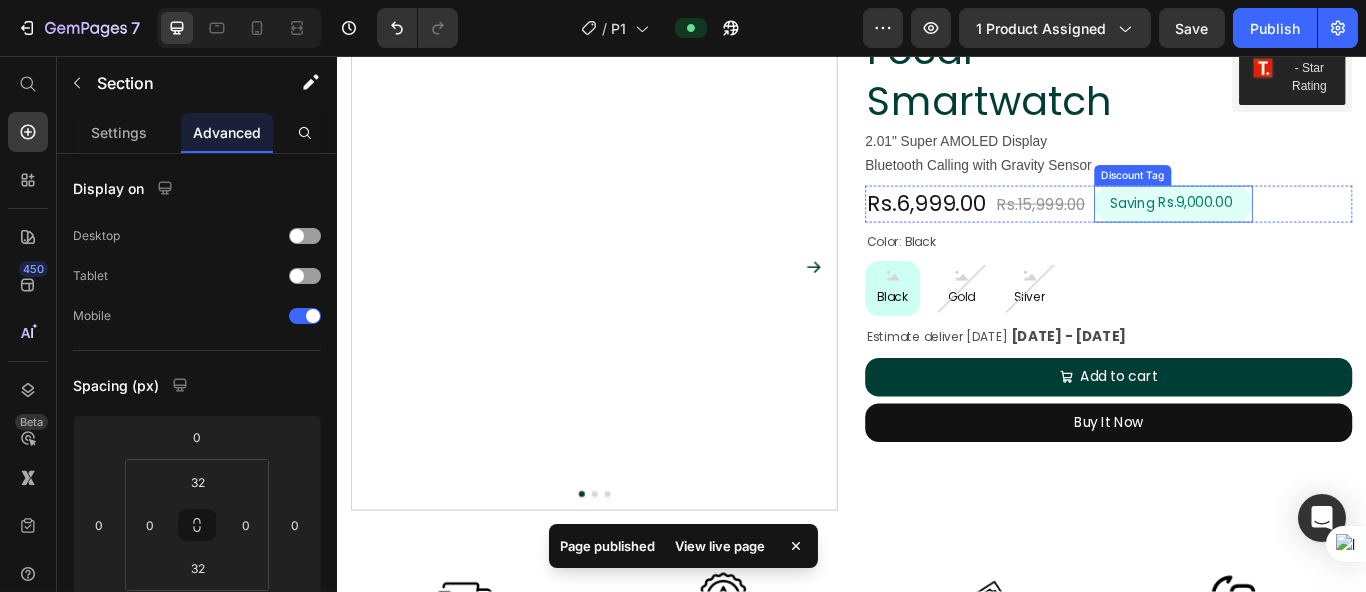 scroll, scrollTop: 0, scrollLeft: 0, axis: both 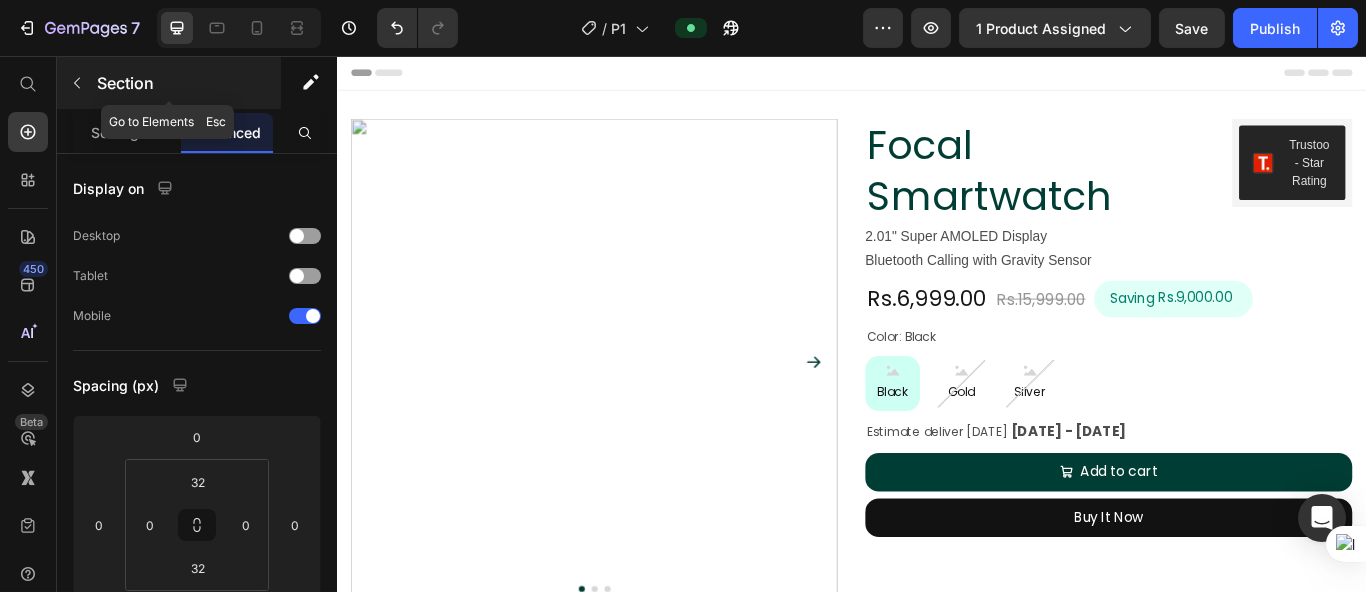 click at bounding box center [77, 83] 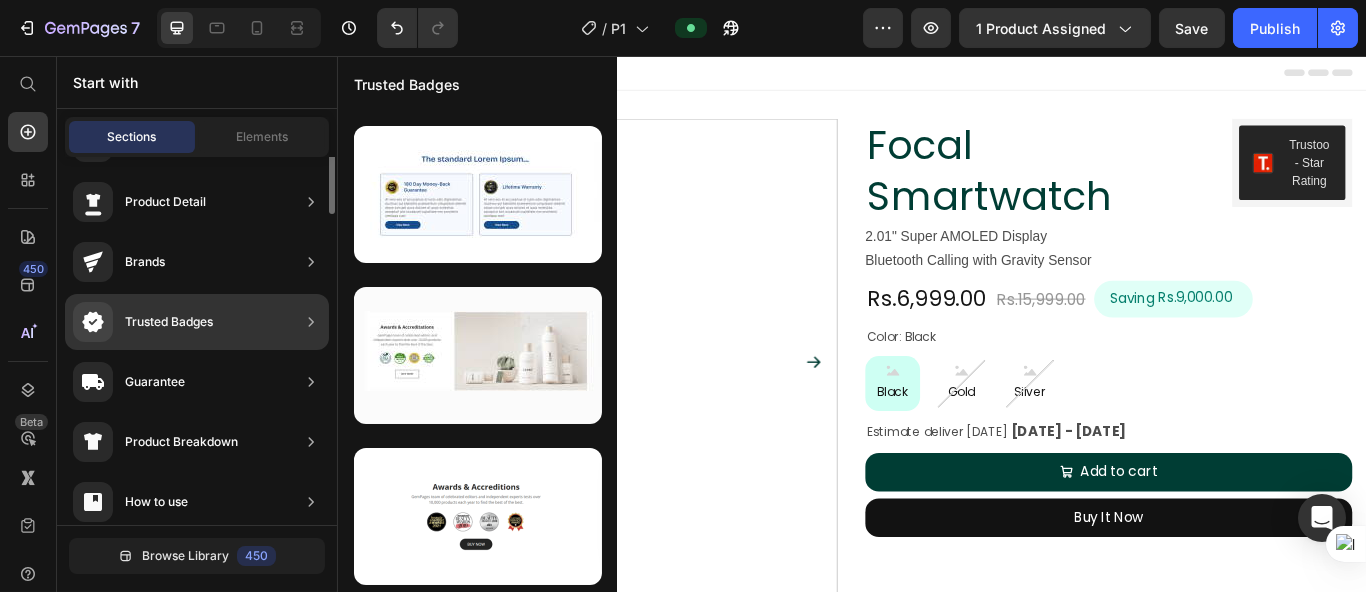 scroll, scrollTop: 0, scrollLeft: 0, axis: both 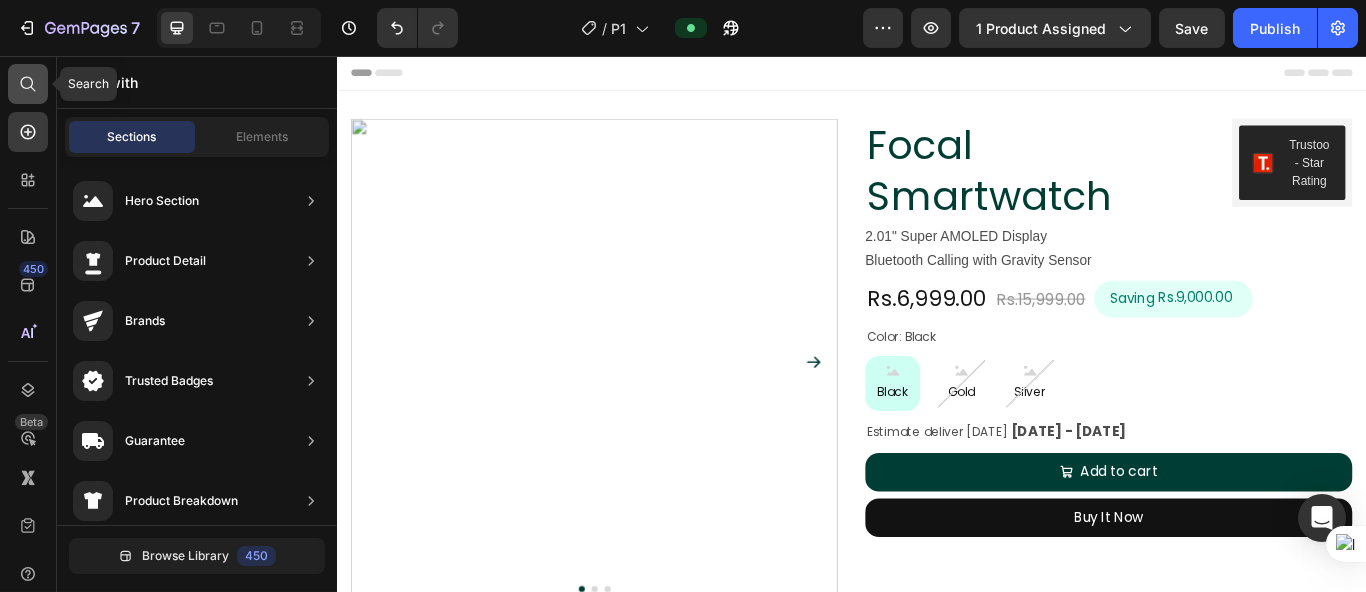 click 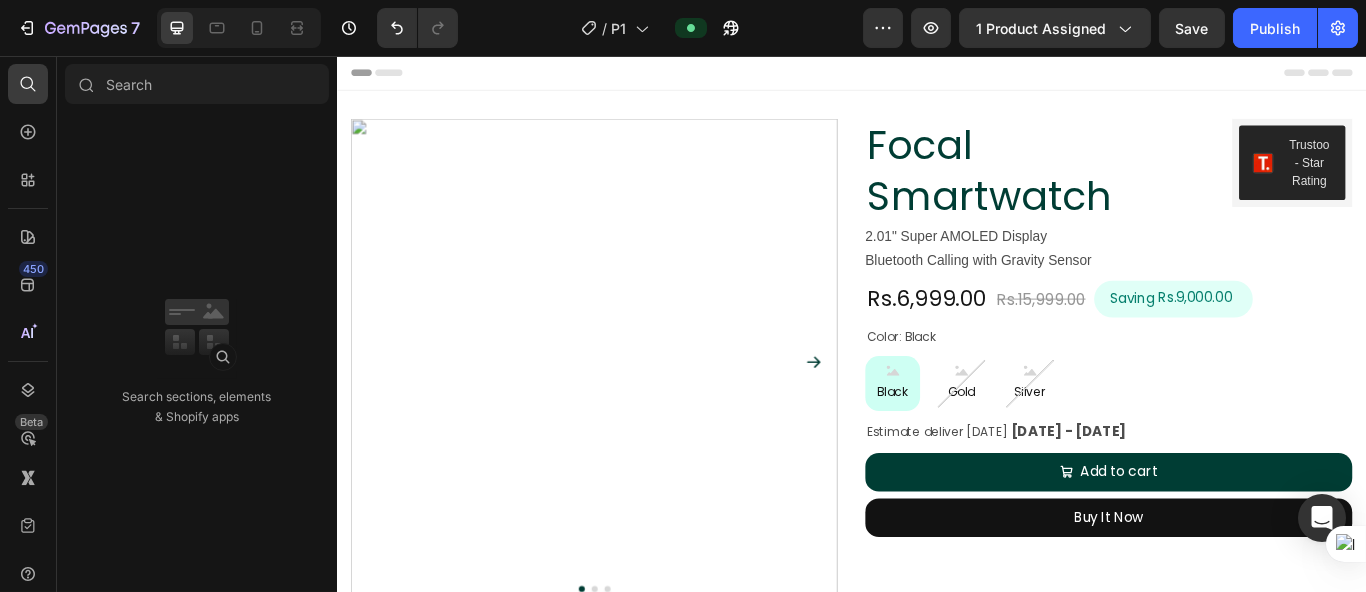 click on "Sections(30) Elements(86) Apps(113) Search sections, elements & Shopify apps" at bounding box center (197, 324) 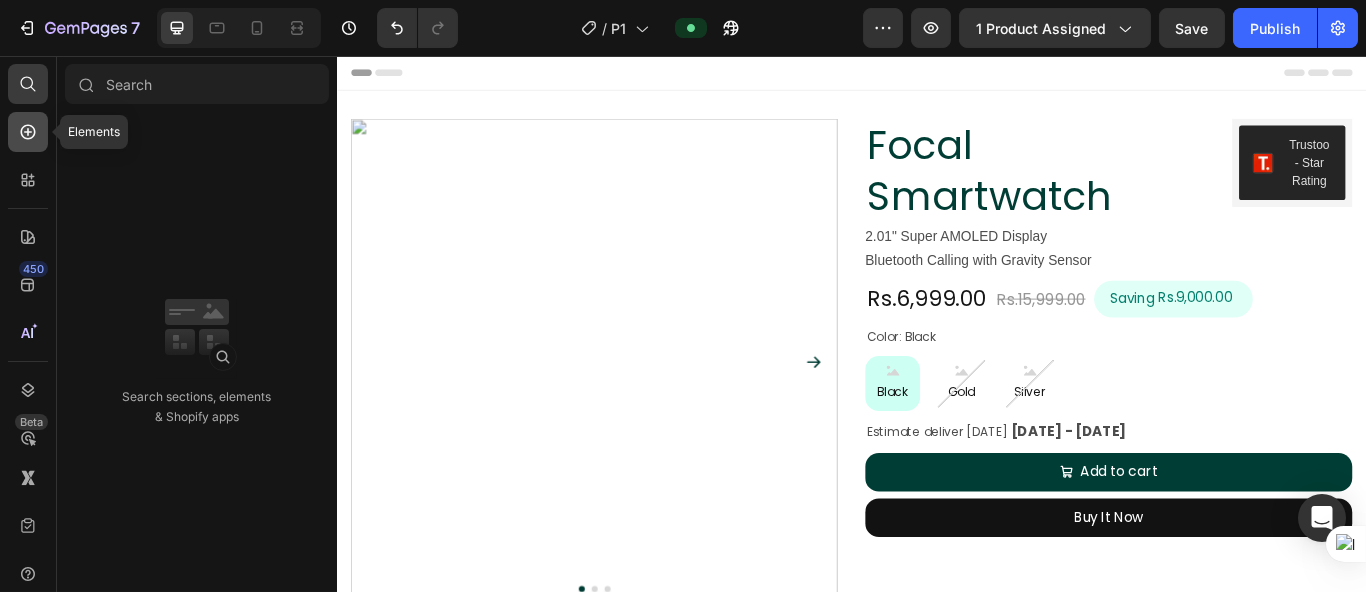 click 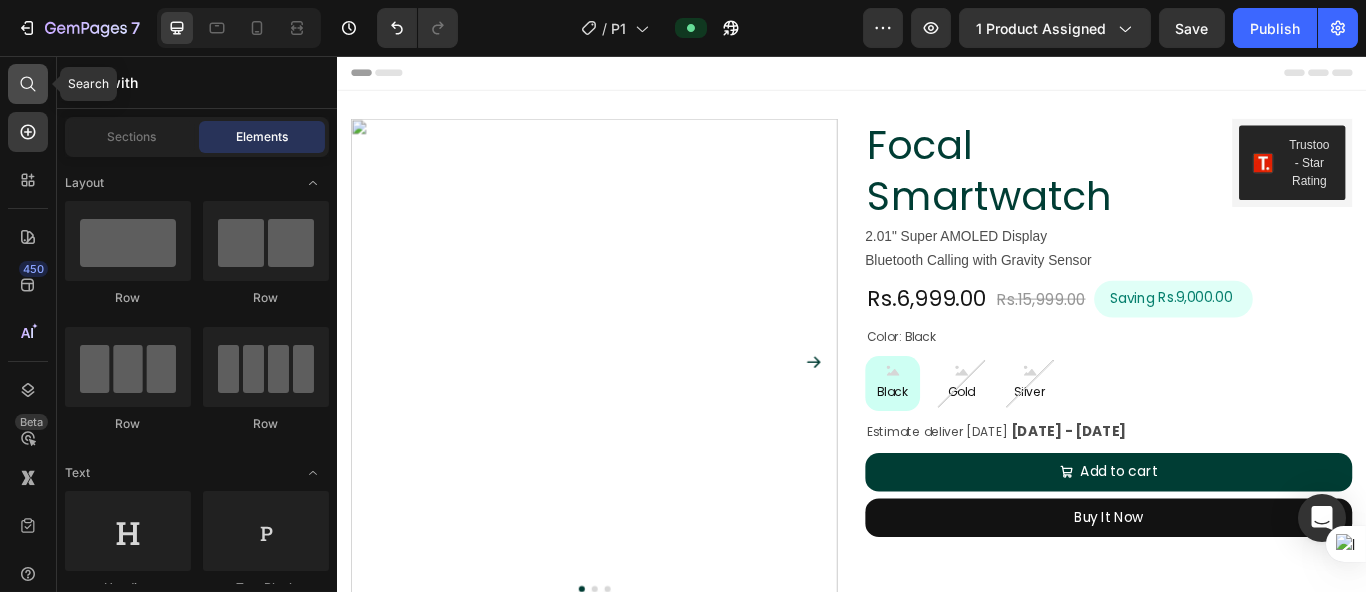 click 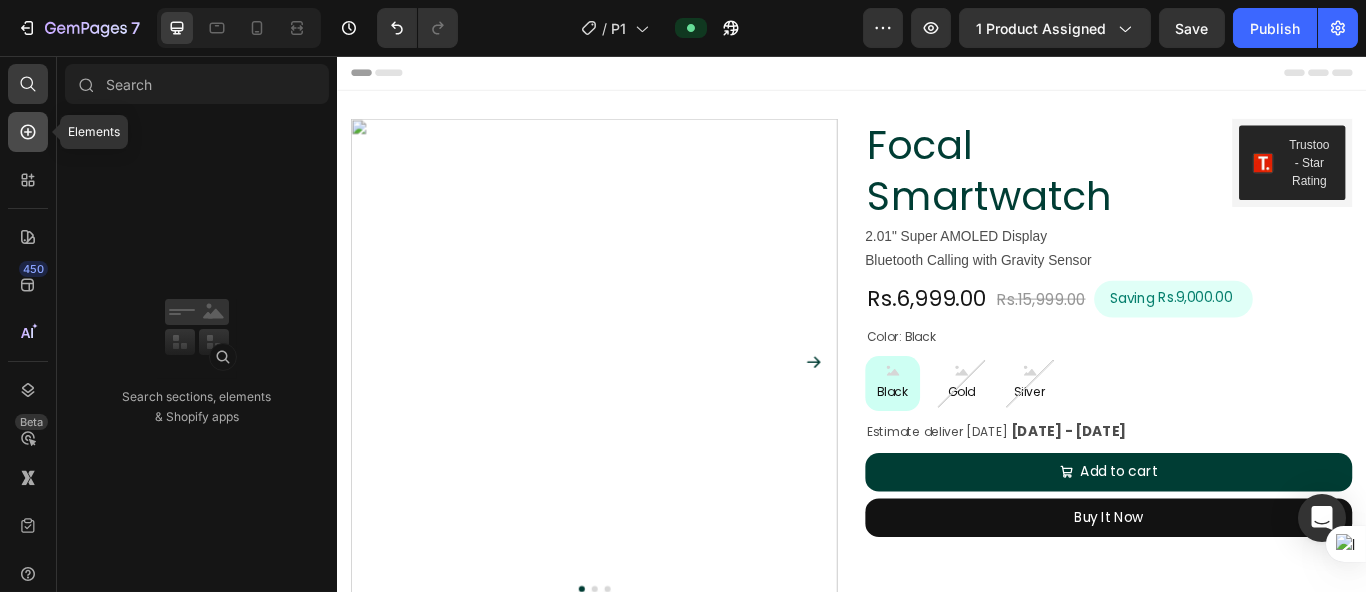 click 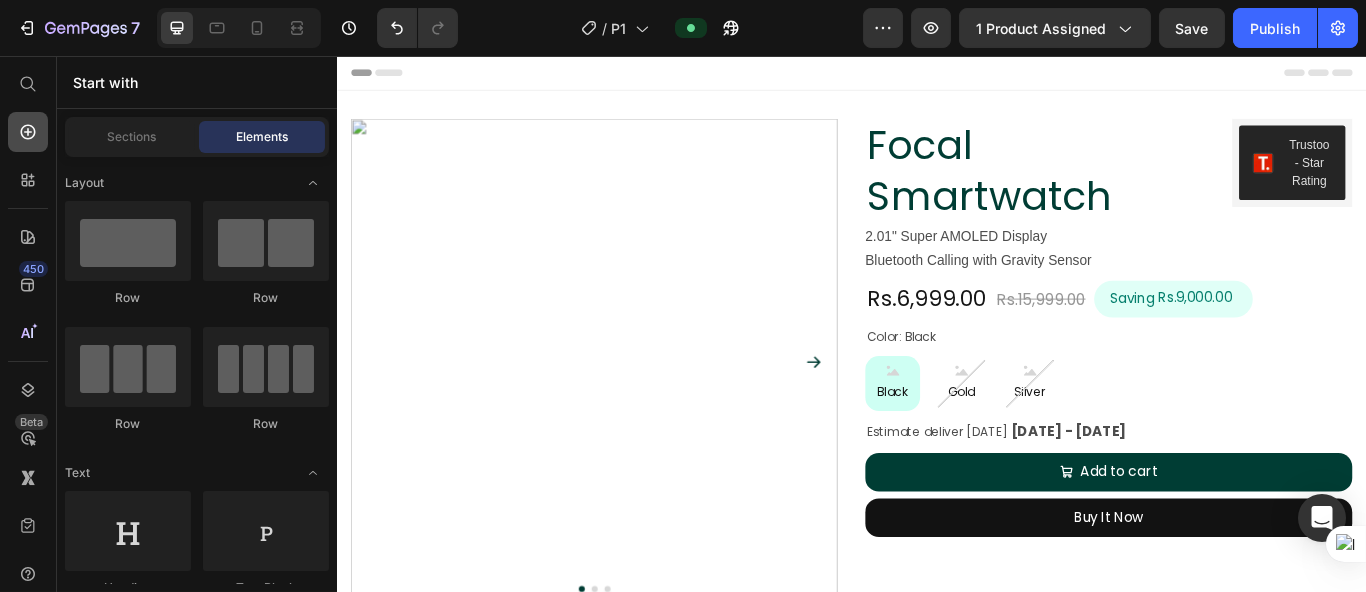 click 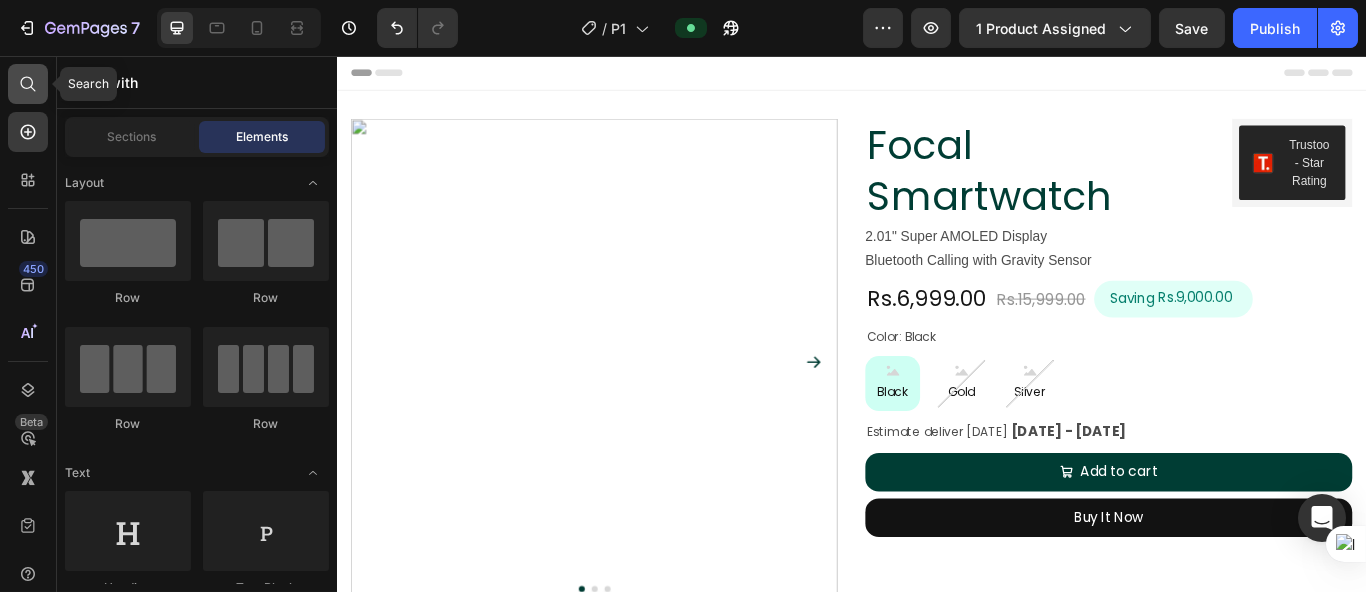 click 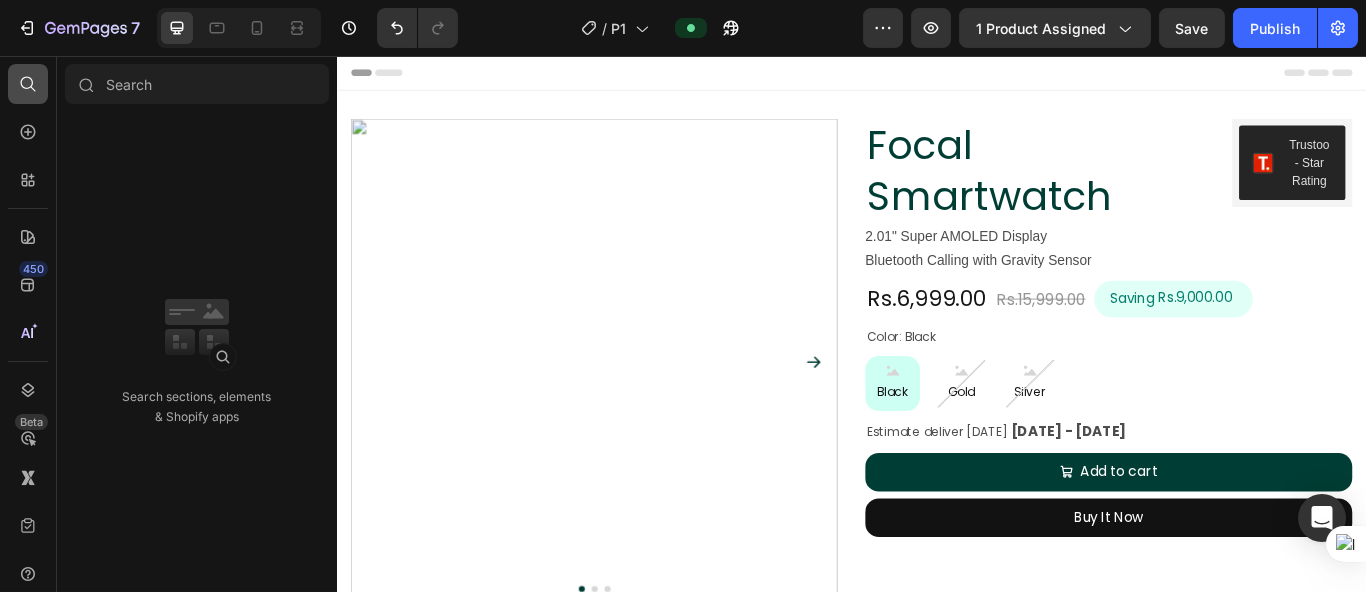 click 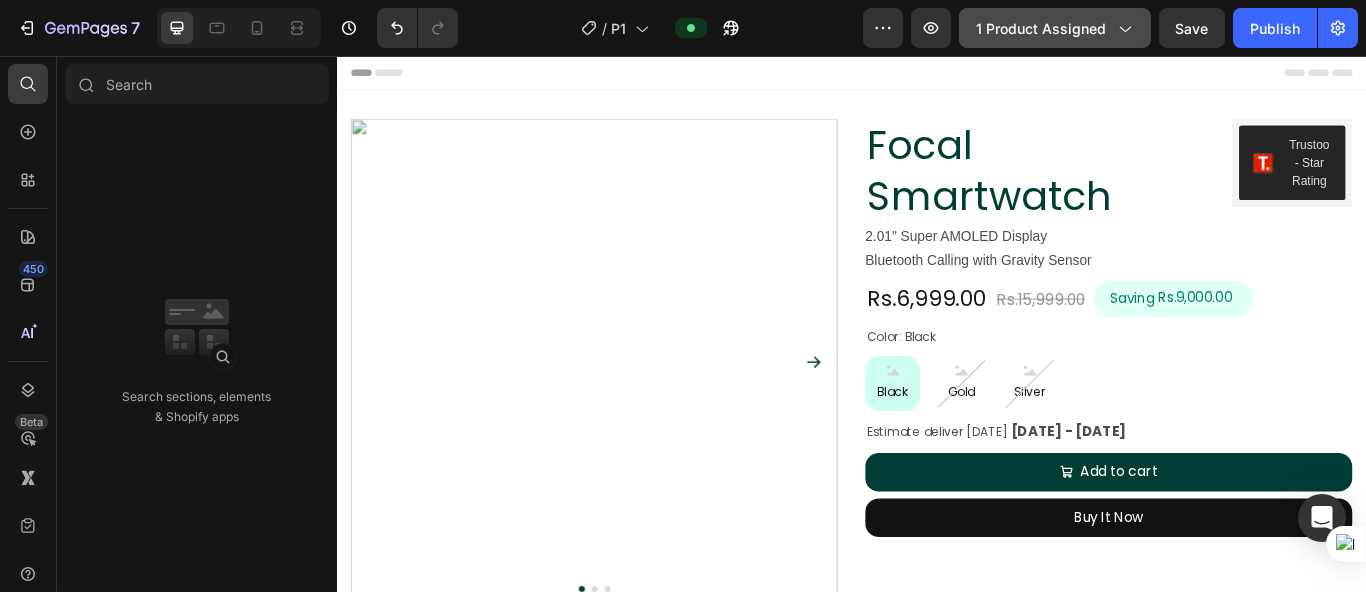 click on "1 product assigned" 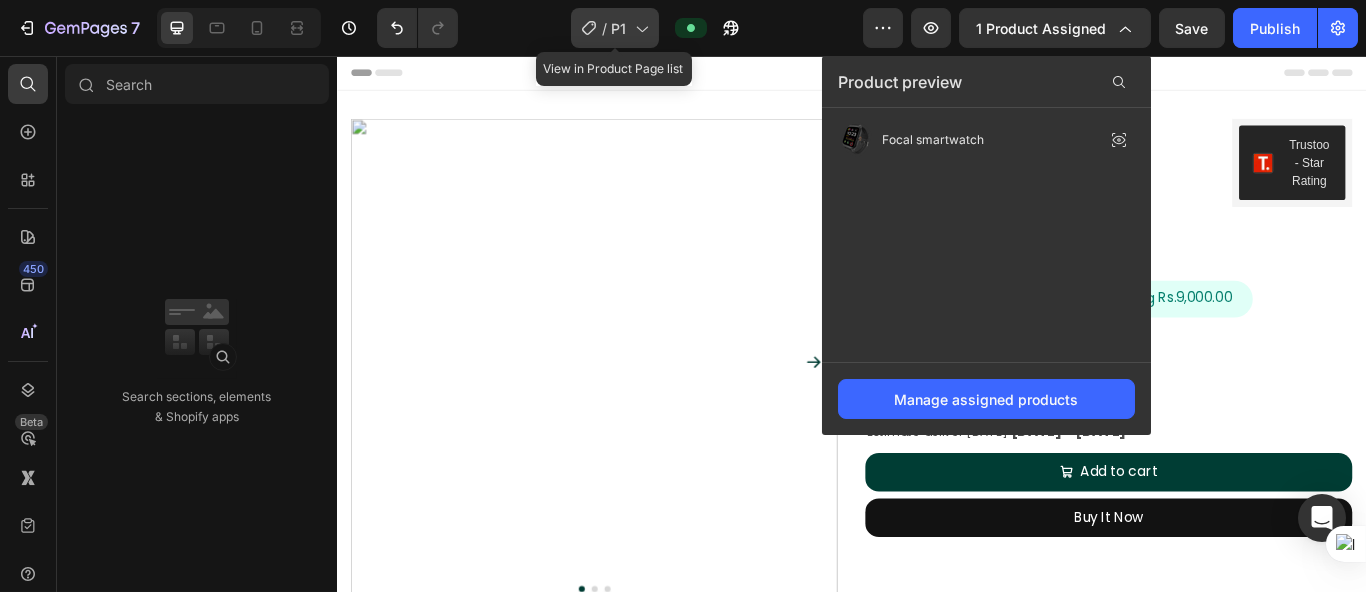 click on "/  P1" 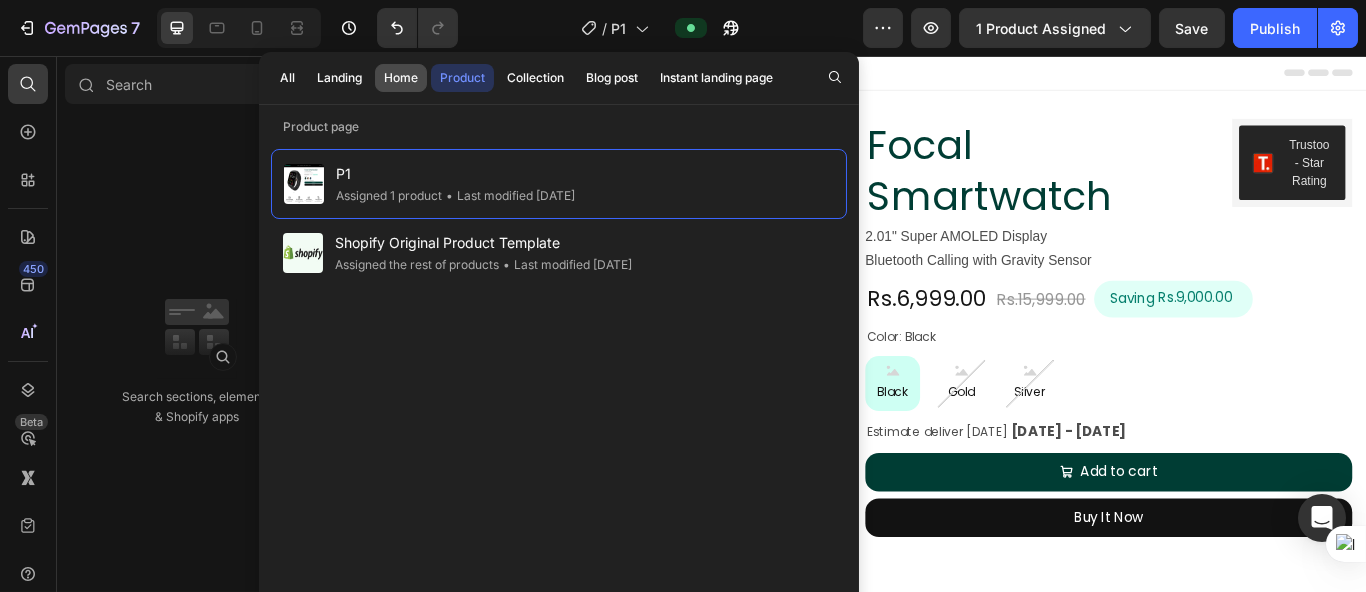 click on "Home" at bounding box center [401, 78] 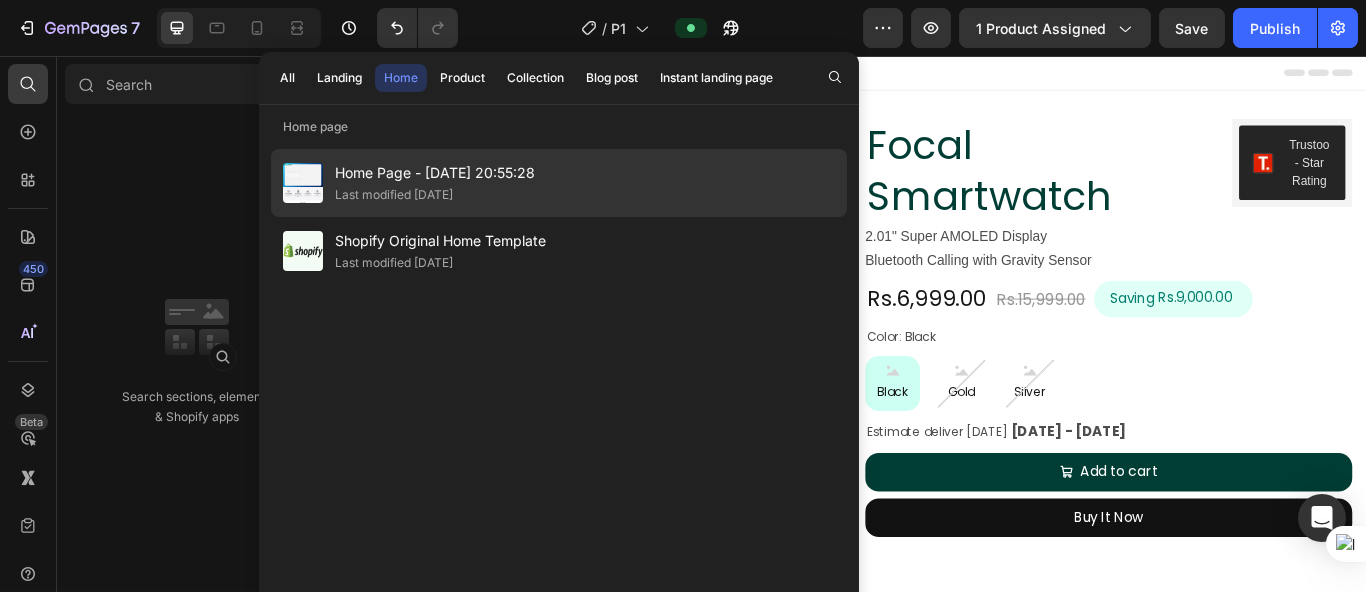 click on "Home Page - [DATE] 20:55:28" at bounding box center (435, 173) 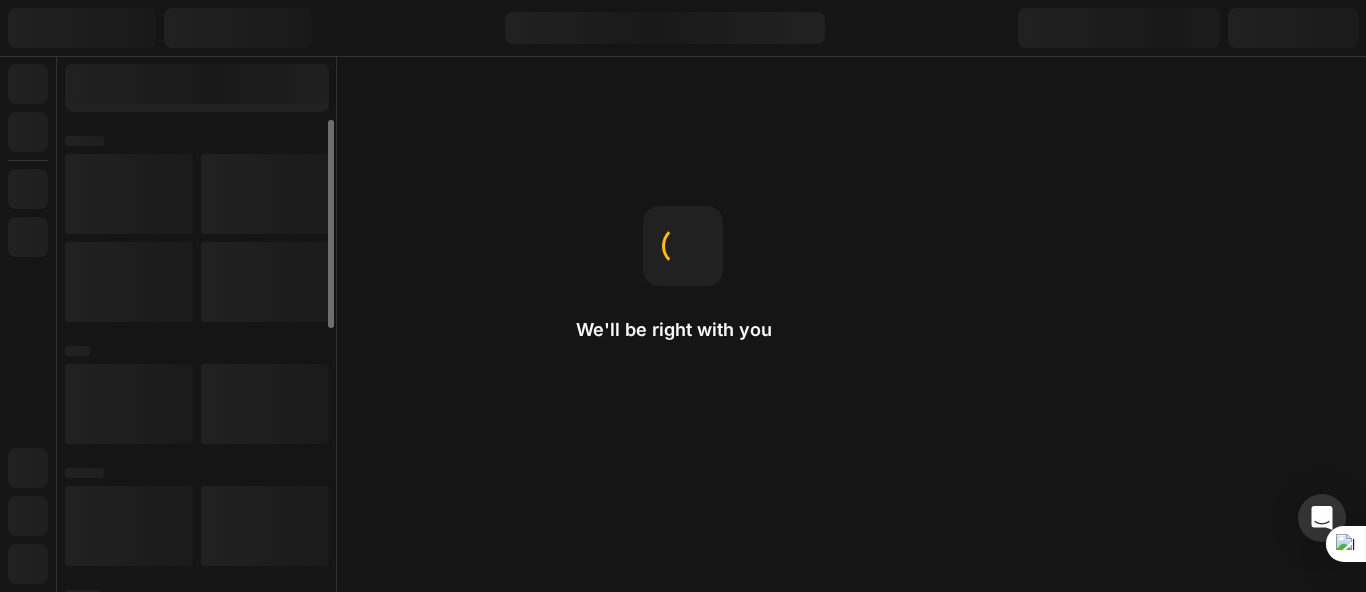 scroll, scrollTop: 0, scrollLeft: 0, axis: both 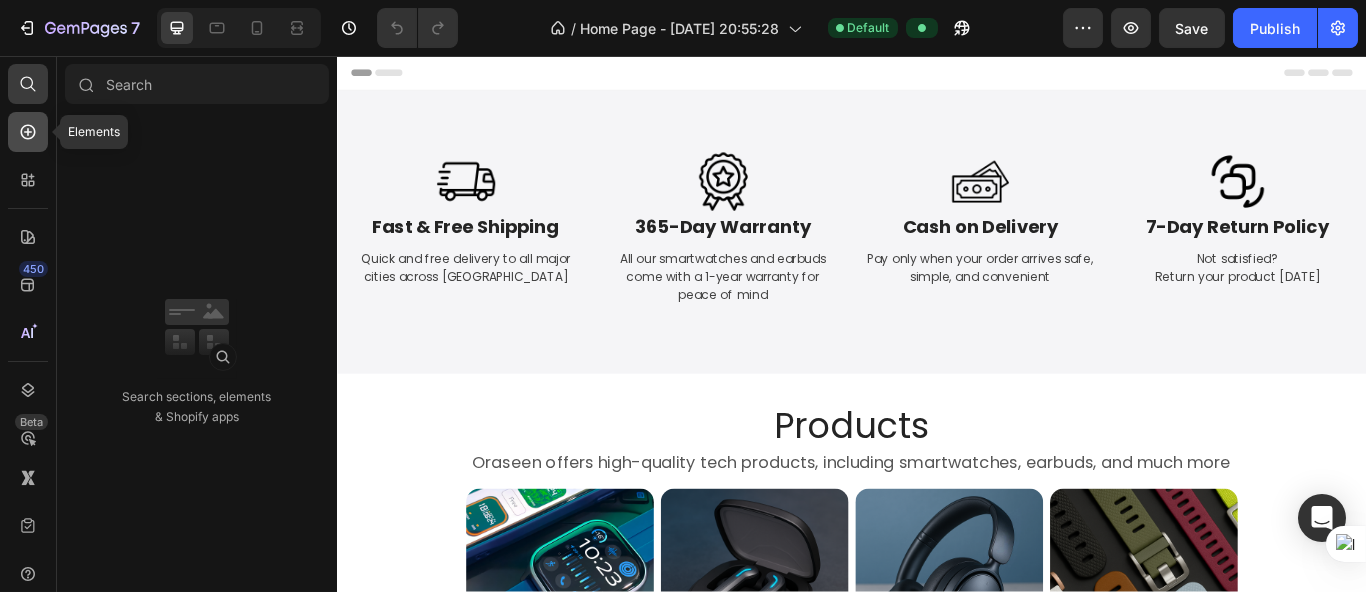click 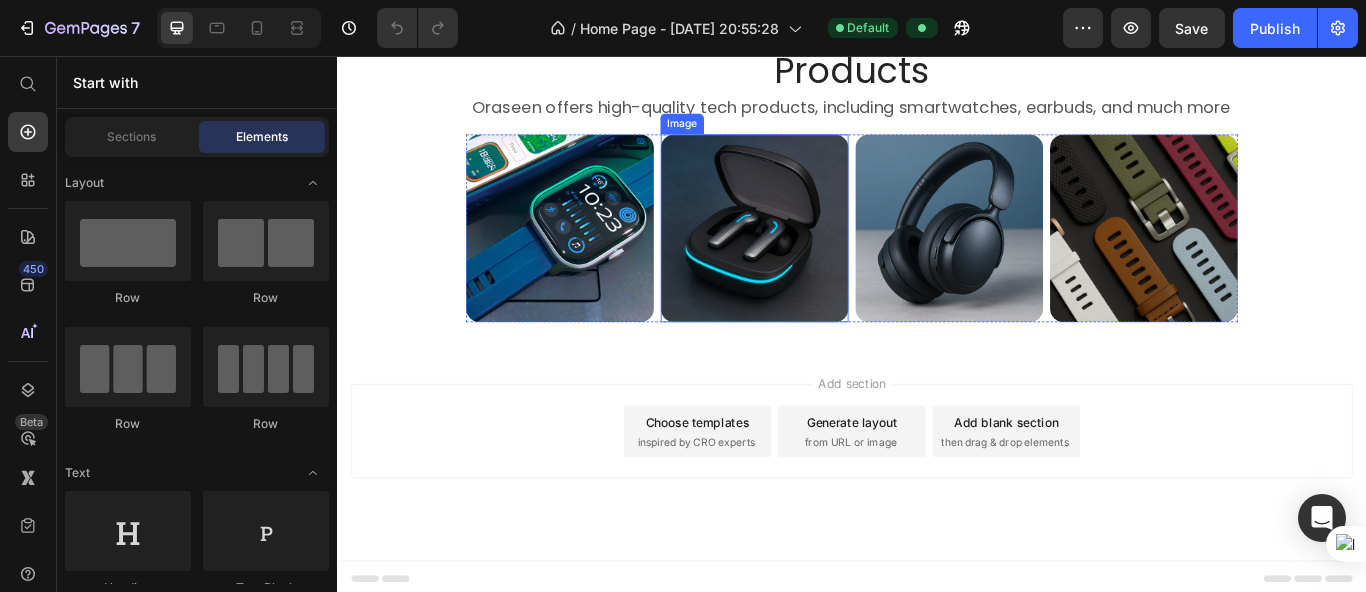 scroll, scrollTop: 0, scrollLeft: 0, axis: both 